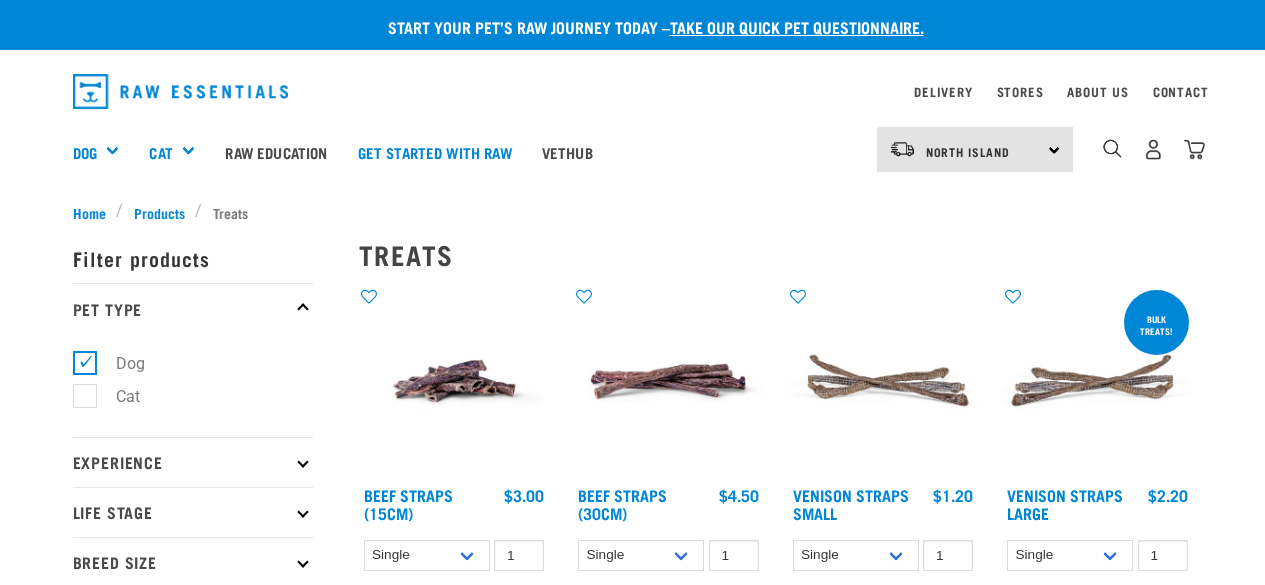 scroll, scrollTop: 0, scrollLeft: 0, axis: both 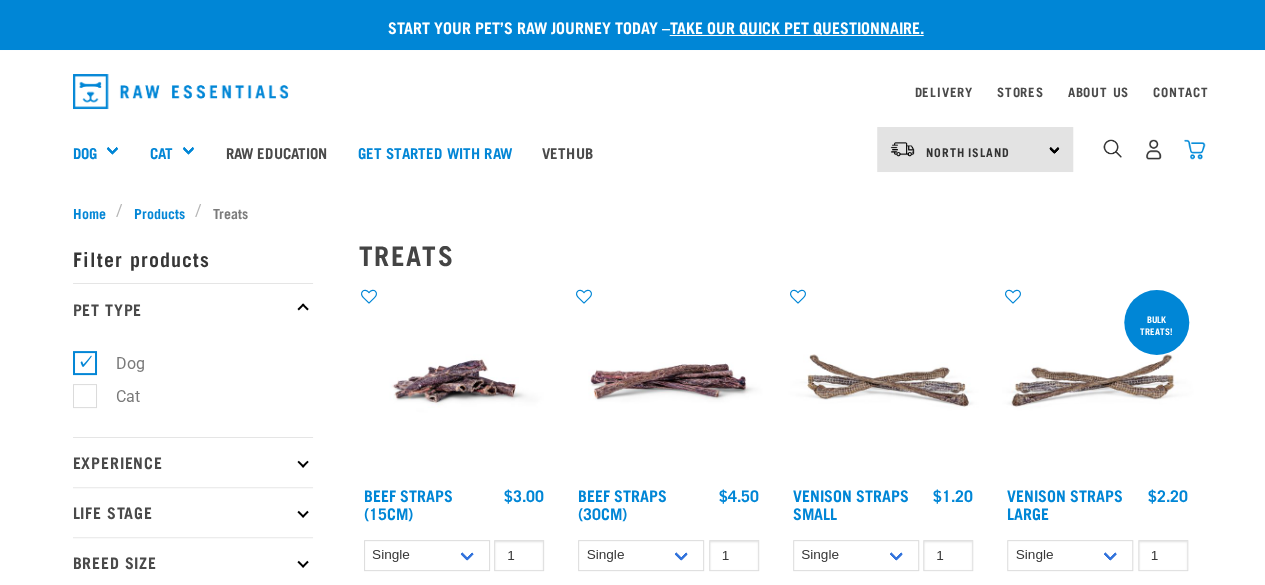 click at bounding box center (1194, 149) 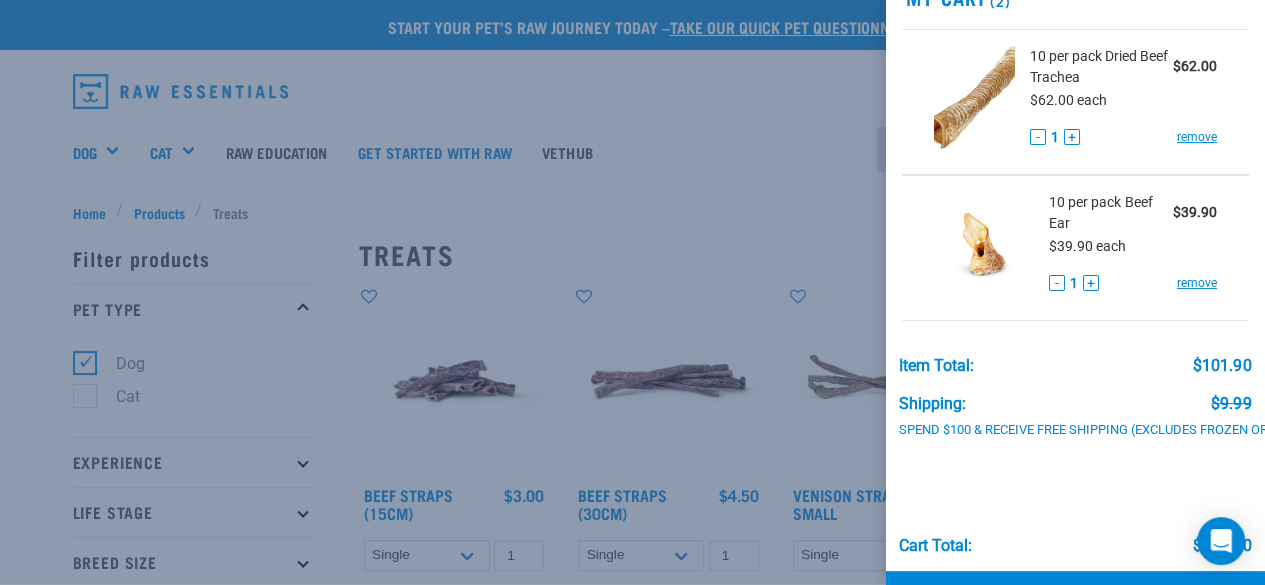 scroll, scrollTop: 184, scrollLeft: 0, axis: vertical 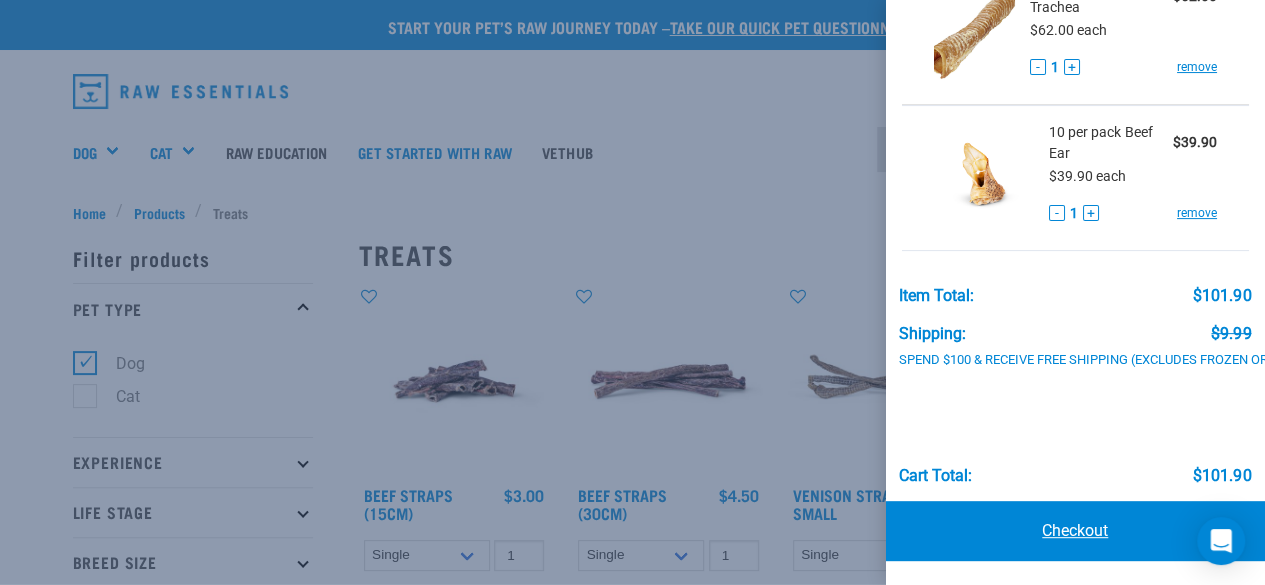 click on "Checkout" at bounding box center [1076, 531] 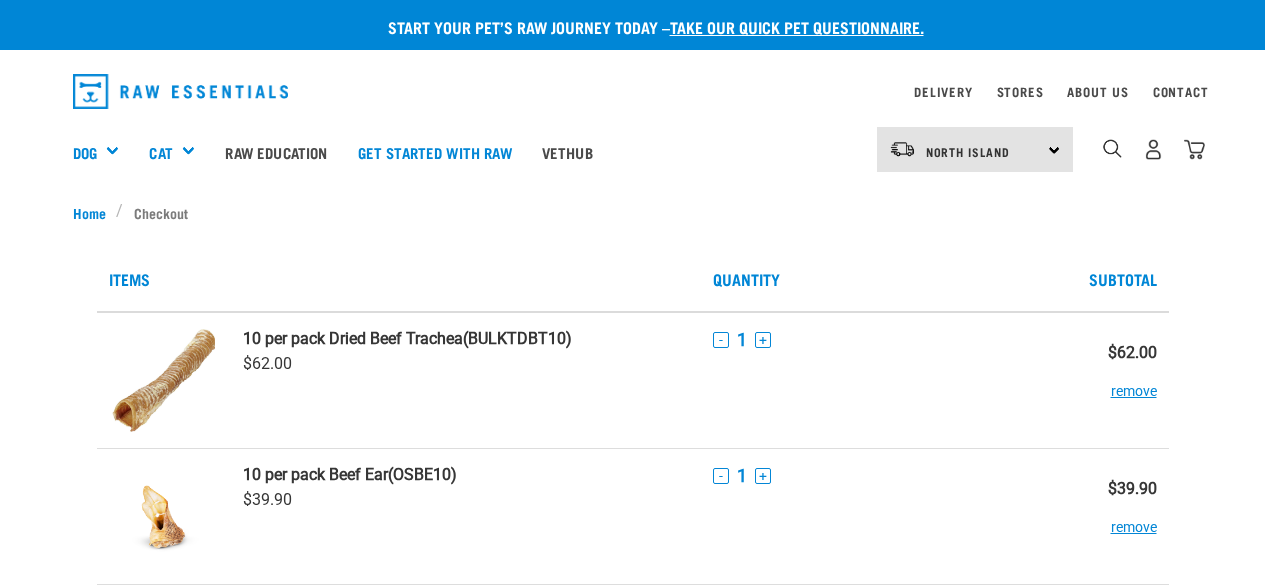 scroll, scrollTop: 0, scrollLeft: 0, axis: both 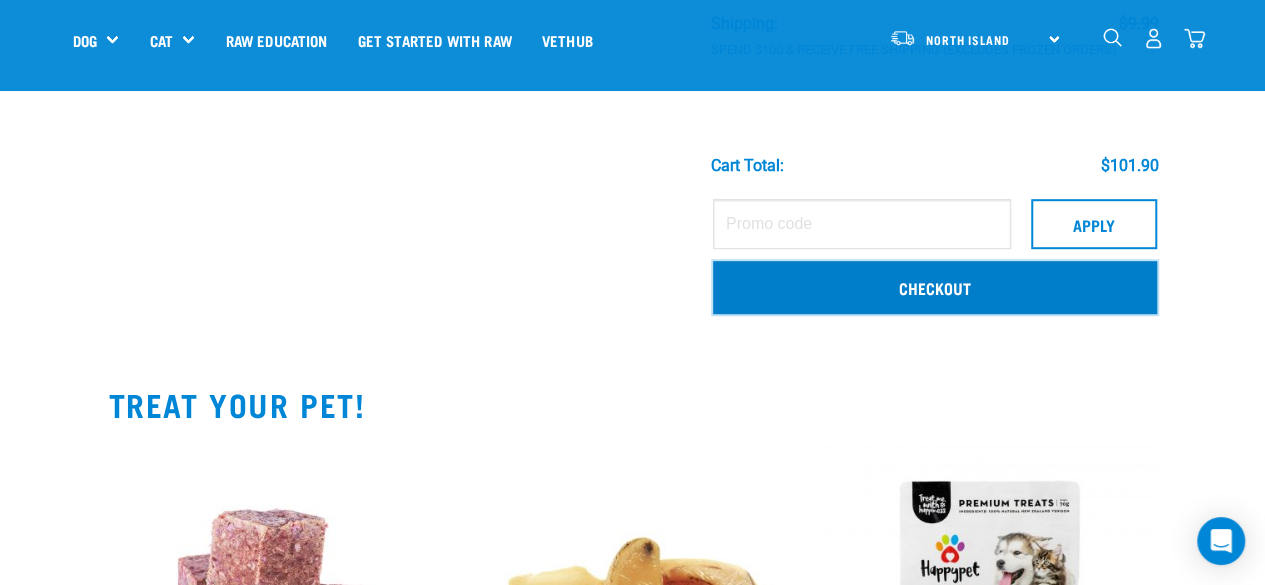 click on "Checkout" at bounding box center [935, 287] 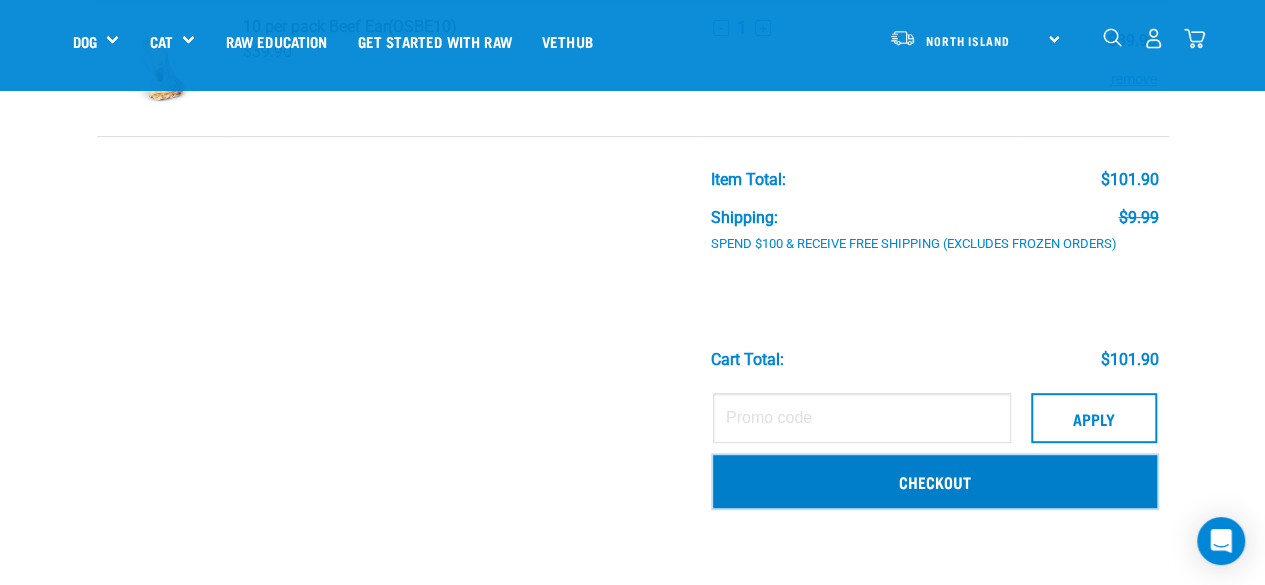 scroll, scrollTop: 300, scrollLeft: 0, axis: vertical 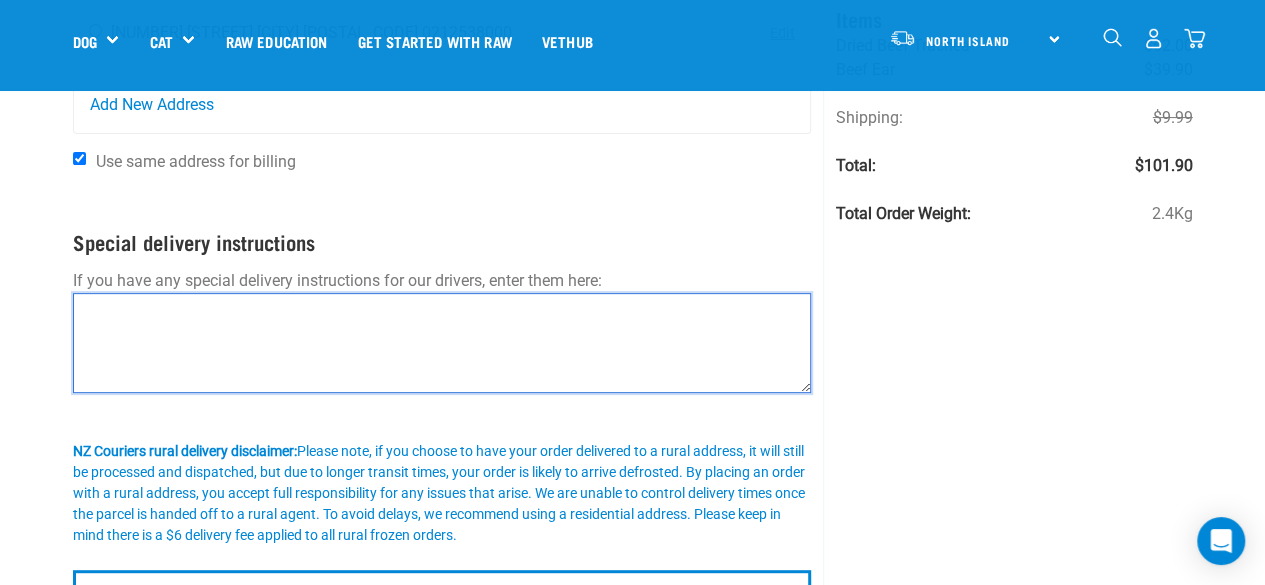 click at bounding box center (442, 343) 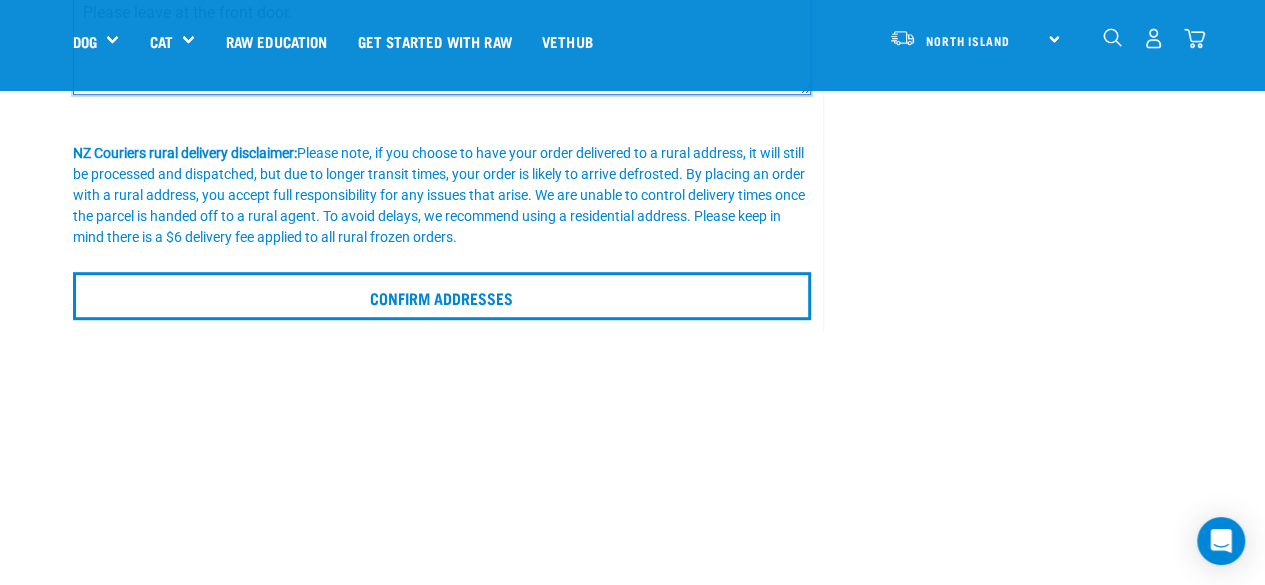 scroll, scrollTop: 500, scrollLeft: 0, axis: vertical 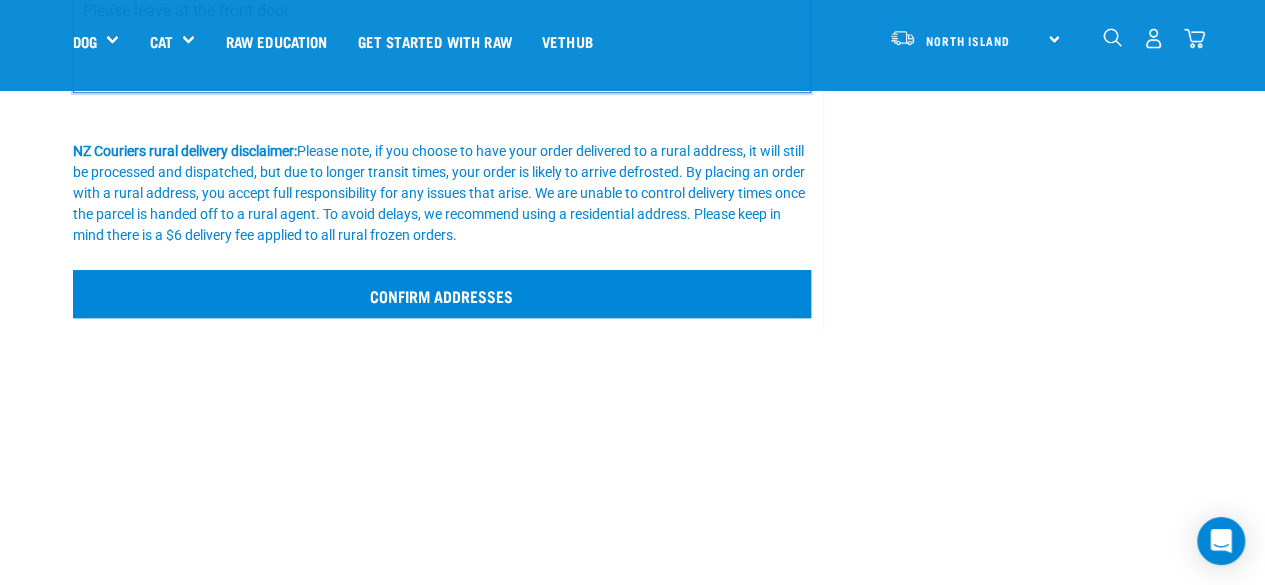 type on "Please leave at the front door." 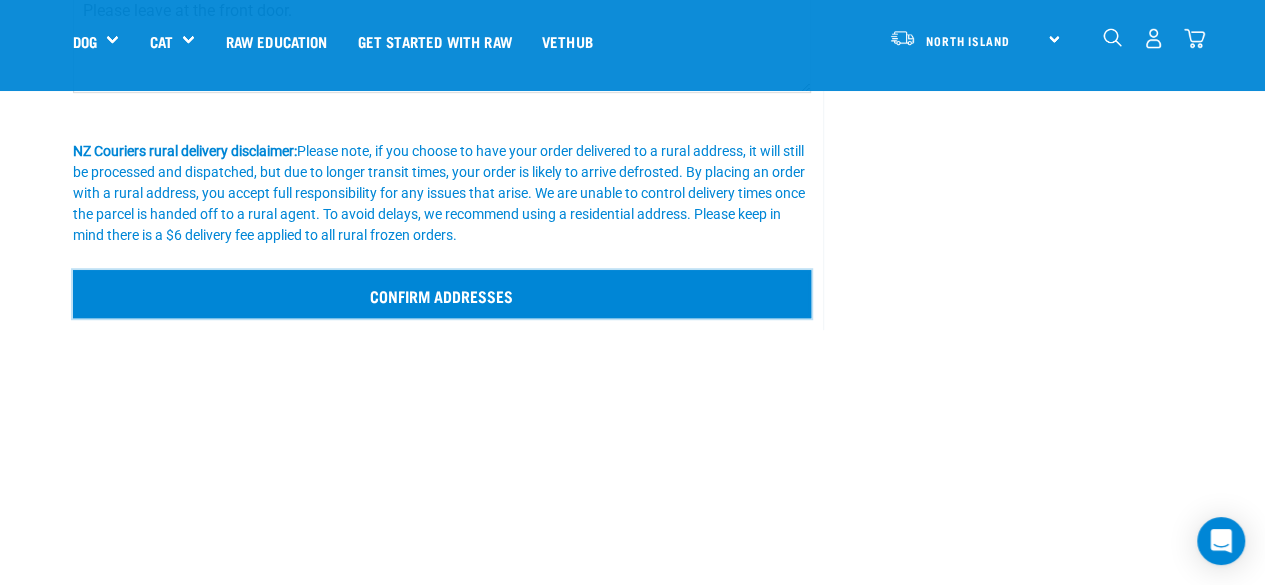 click on "Confirm addresses" at bounding box center (442, 294) 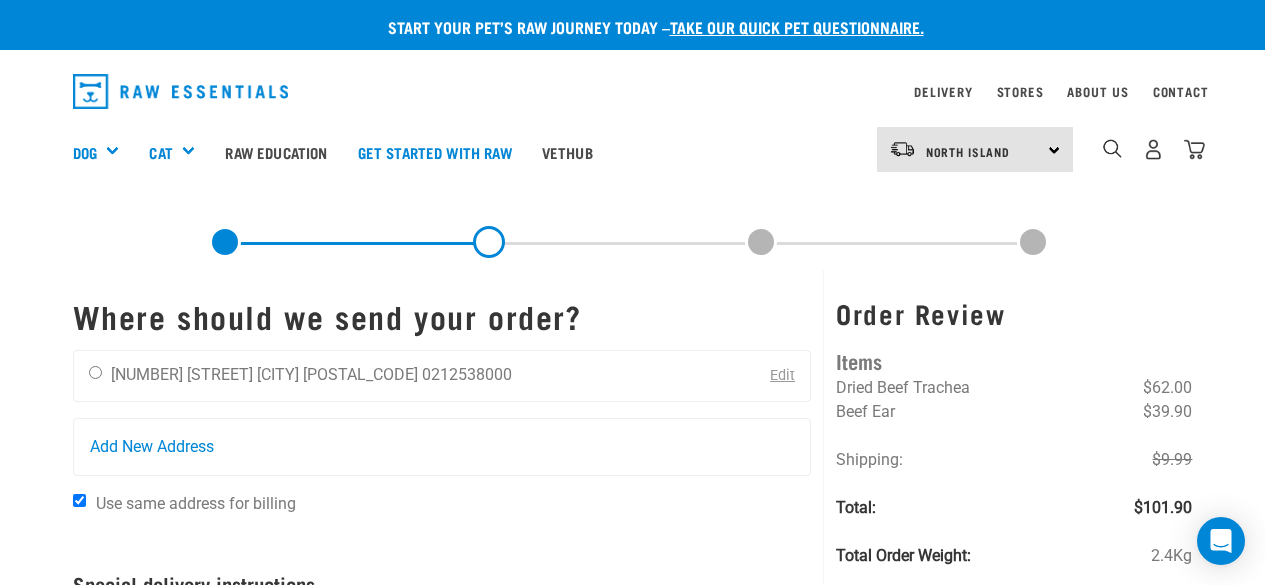 scroll, scrollTop: 0, scrollLeft: 0, axis: both 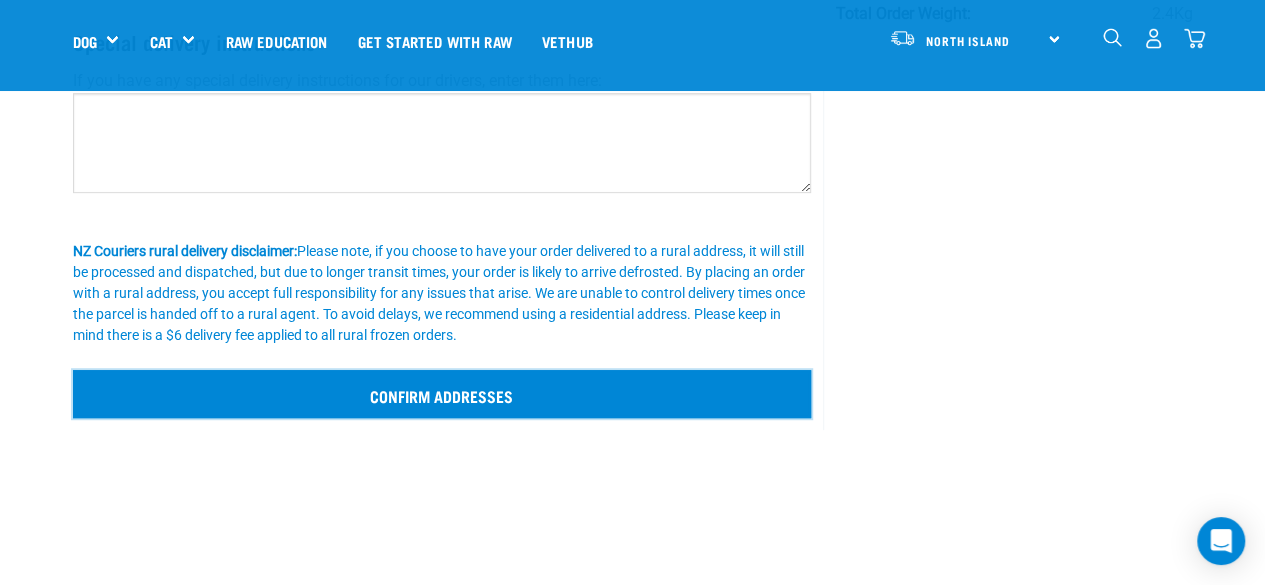 click on "Confirm addresses" at bounding box center [442, 394] 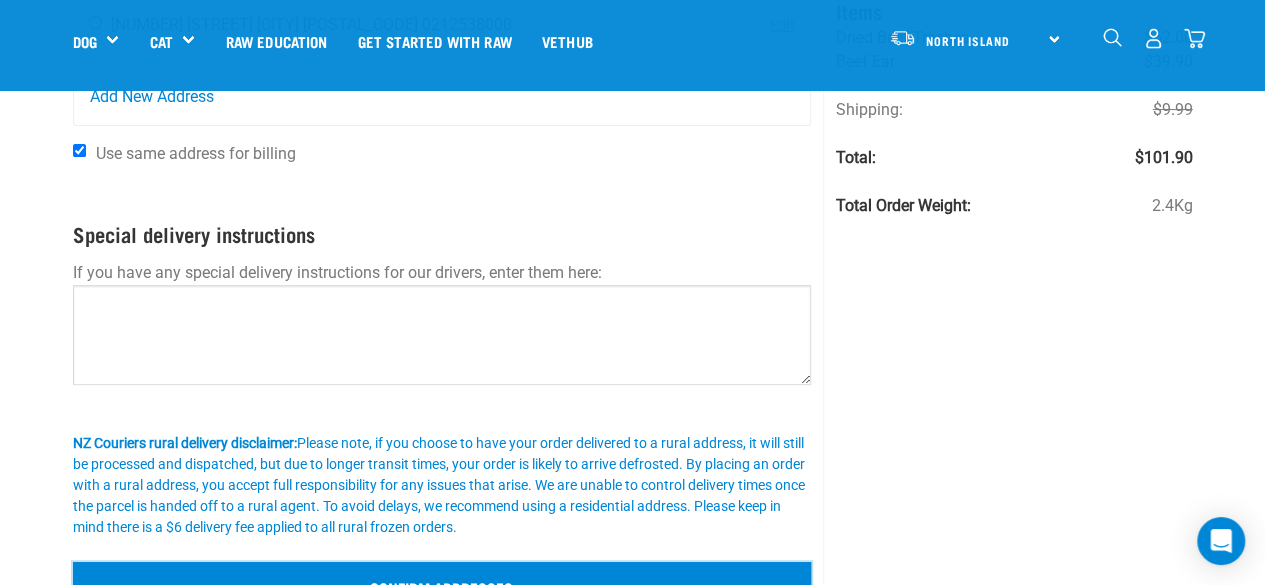 scroll, scrollTop: 200, scrollLeft: 0, axis: vertical 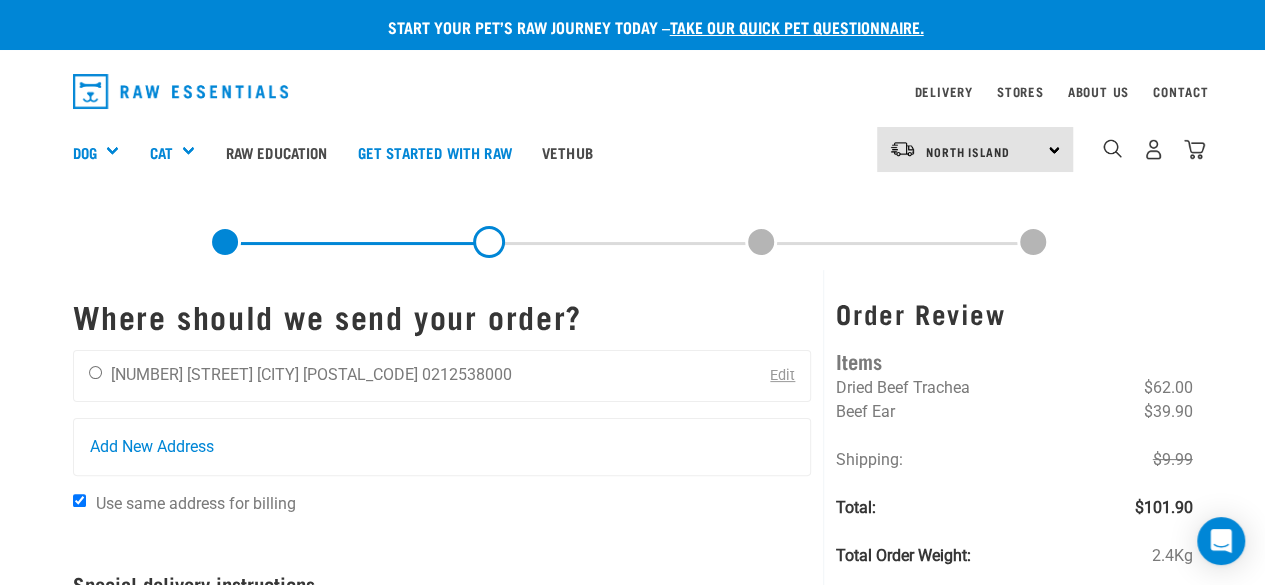 click at bounding box center [25, 17] 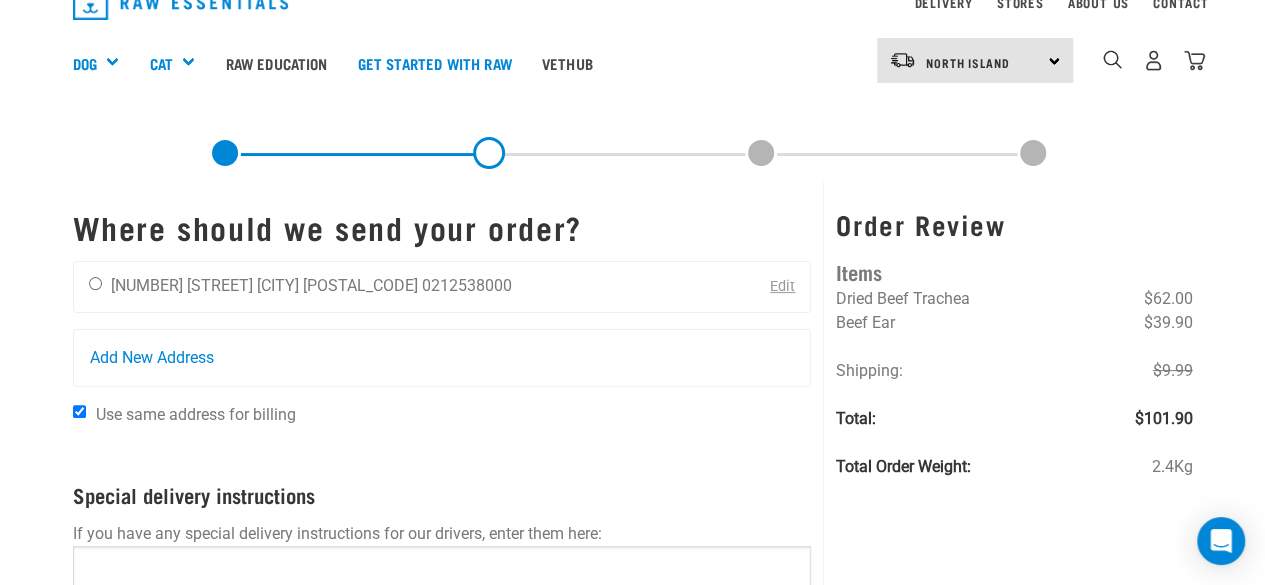 scroll, scrollTop: 0, scrollLeft: 0, axis: both 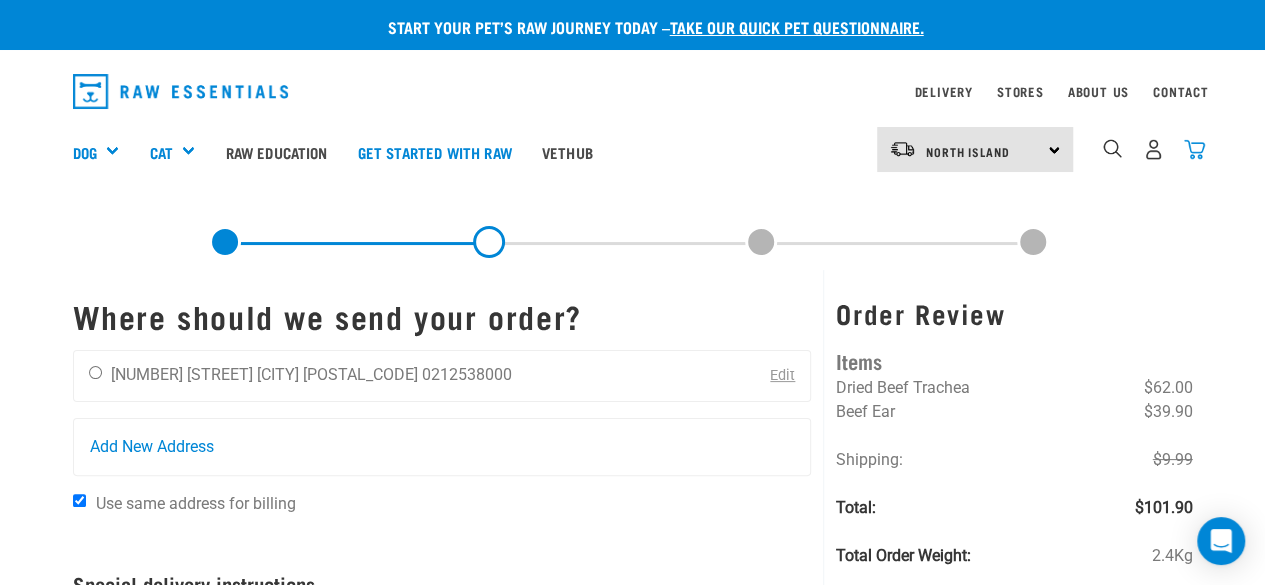 click at bounding box center (1194, 149) 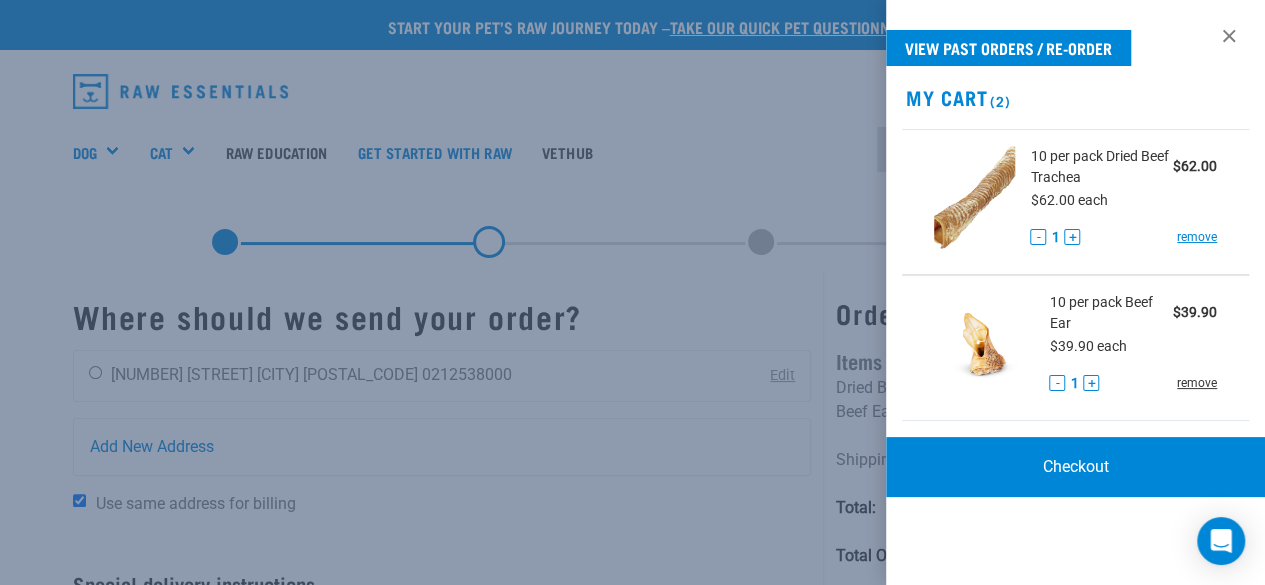 click on "remove" at bounding box center [1197, 383] 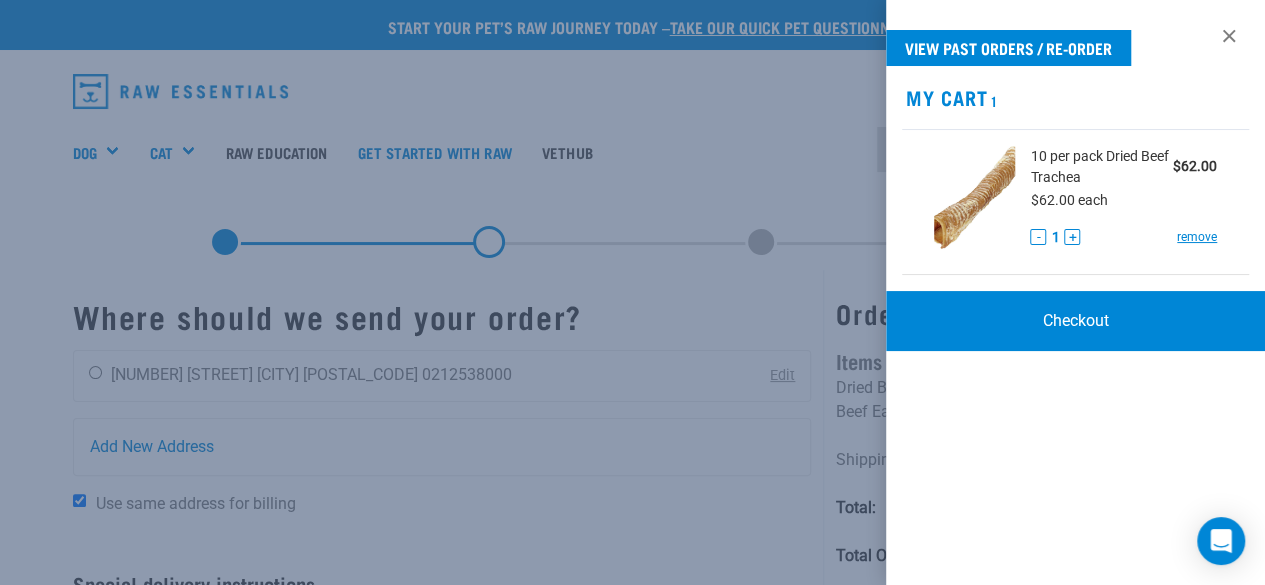 click on "-
1
+" at bounding box center [1055, 237] 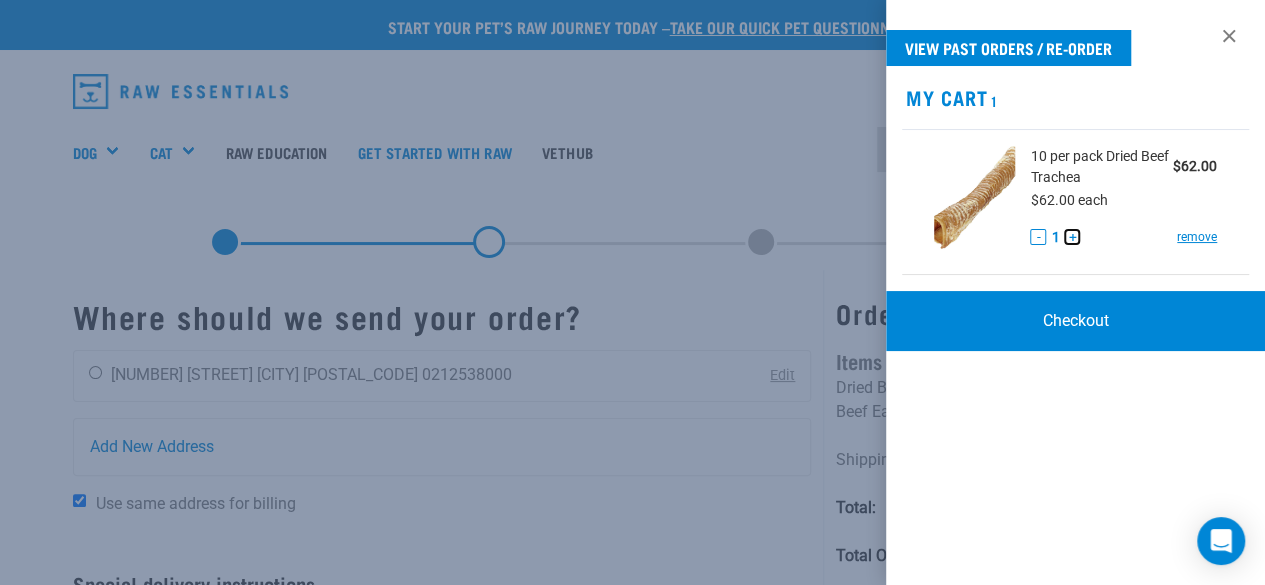 click on "+" at bounding box center (1072, 237) 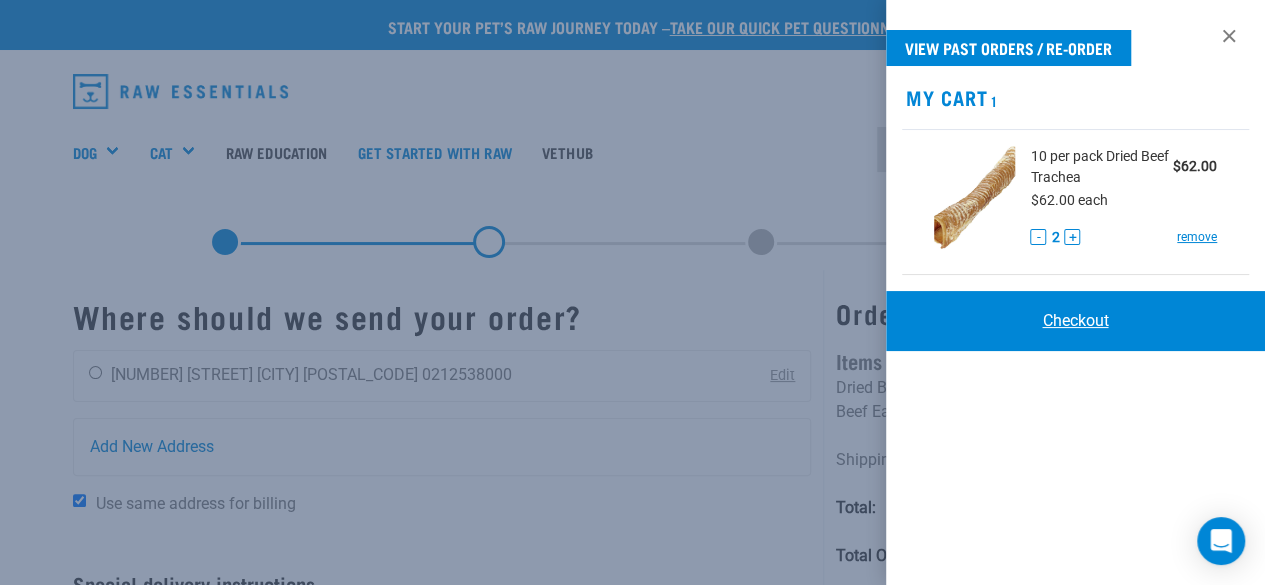 click on "Checkout" at bounding box center [1076, 321] 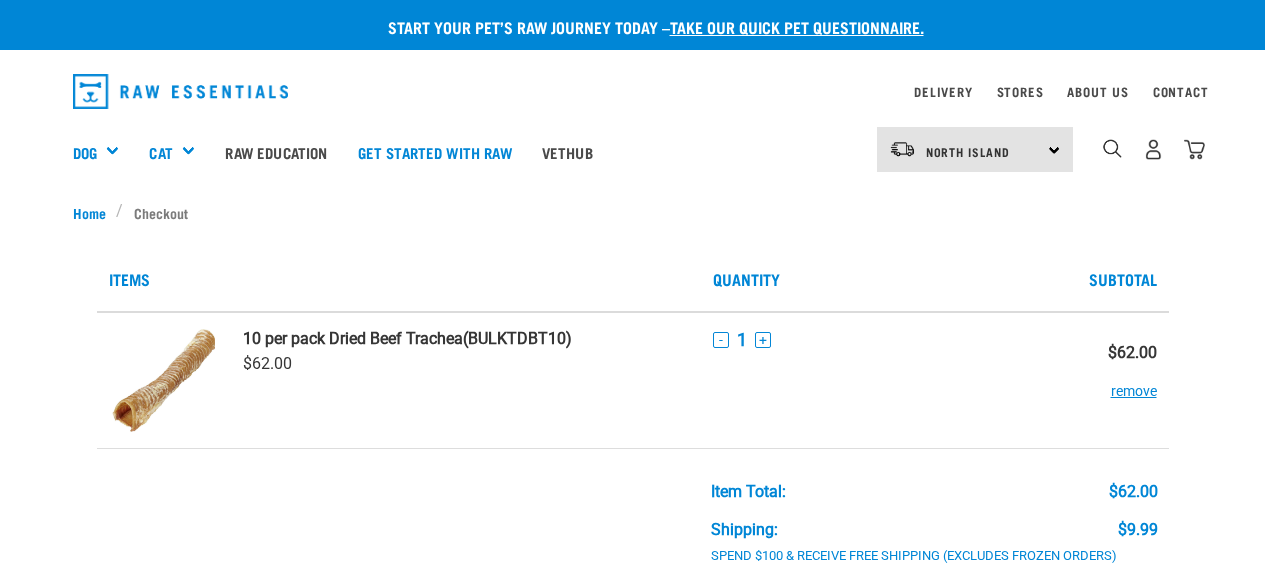 scroll, scrollTop: 0, scrollLeft: 0, axis: both 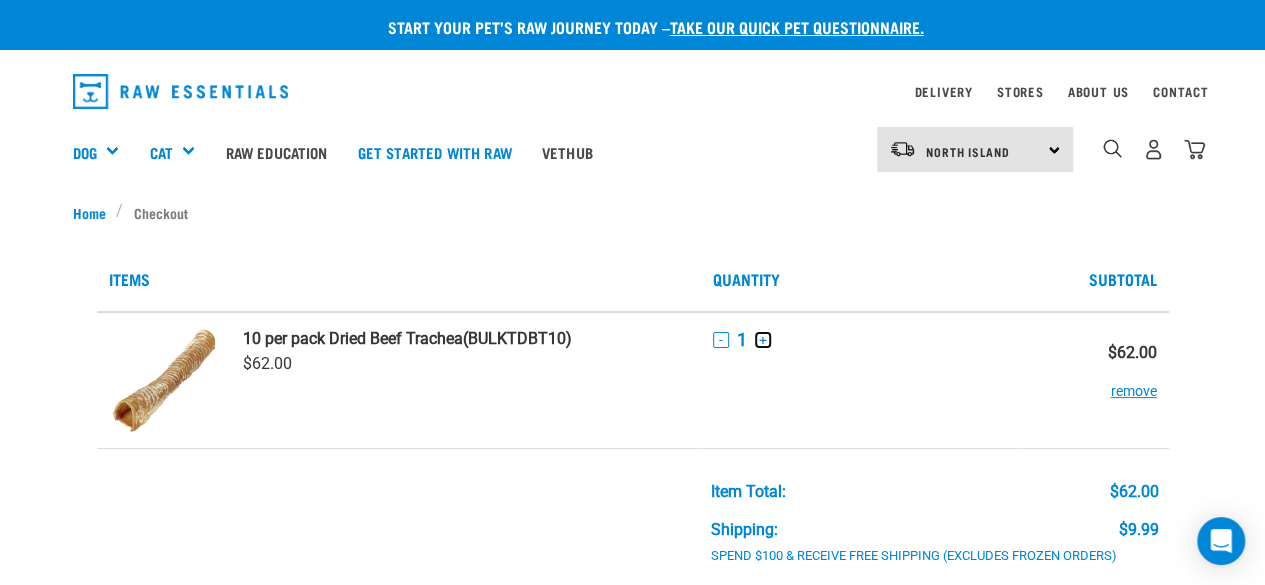 click on "+" at bounding box center [763, 340] 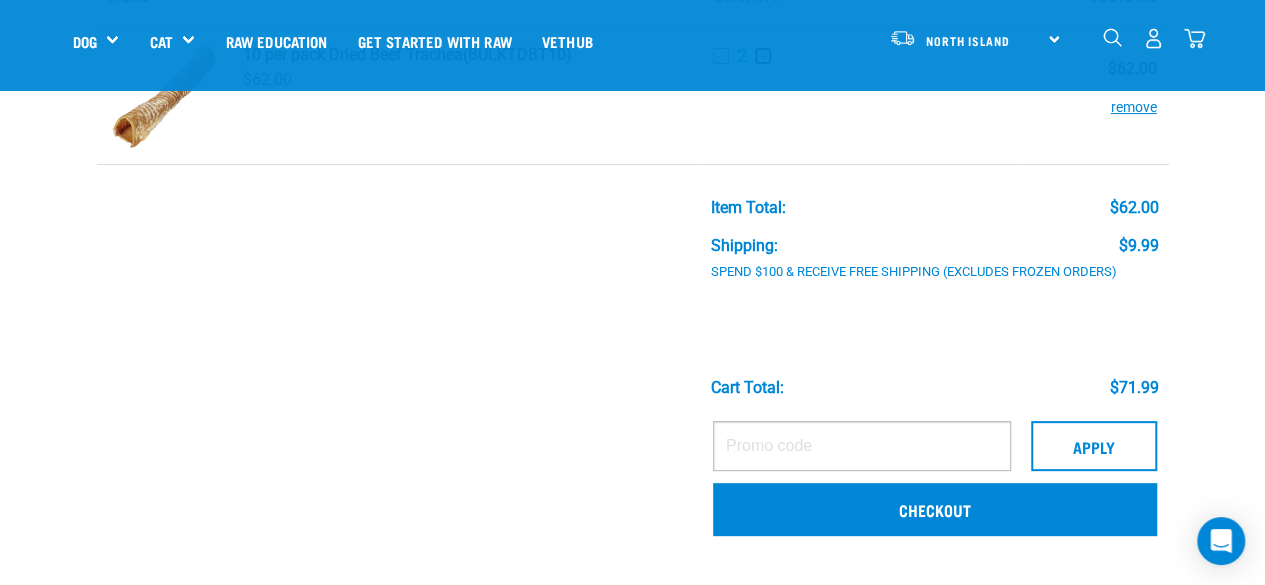 scroll, scrollTop: 0, scrollLeft: 0, axis: both 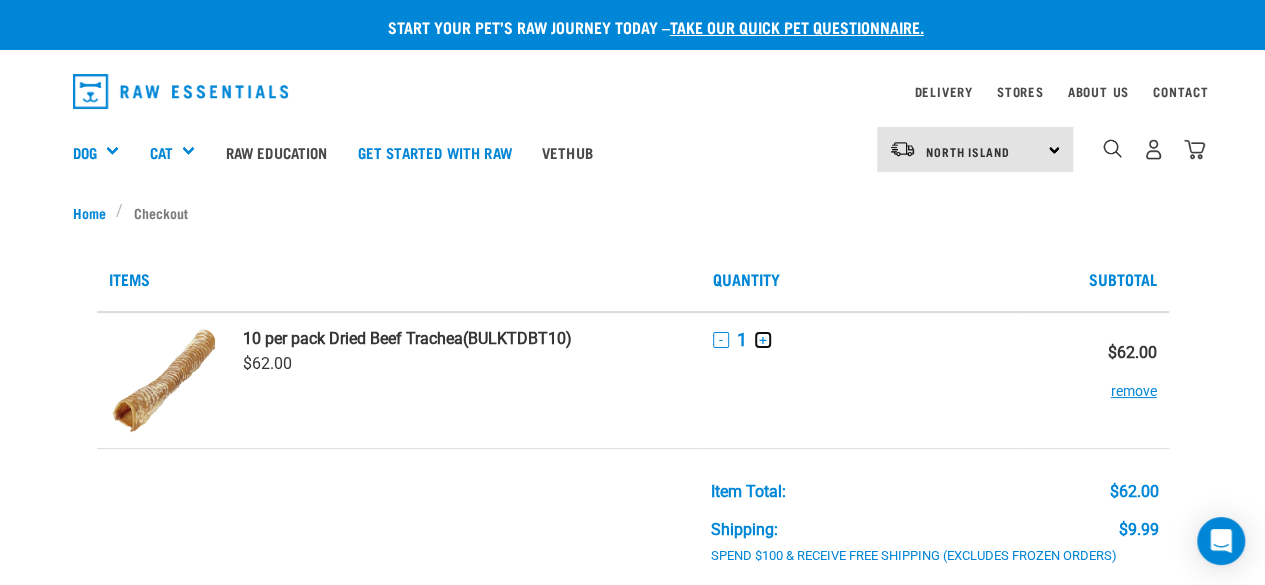click on "+" at bounding box center (763, 340) 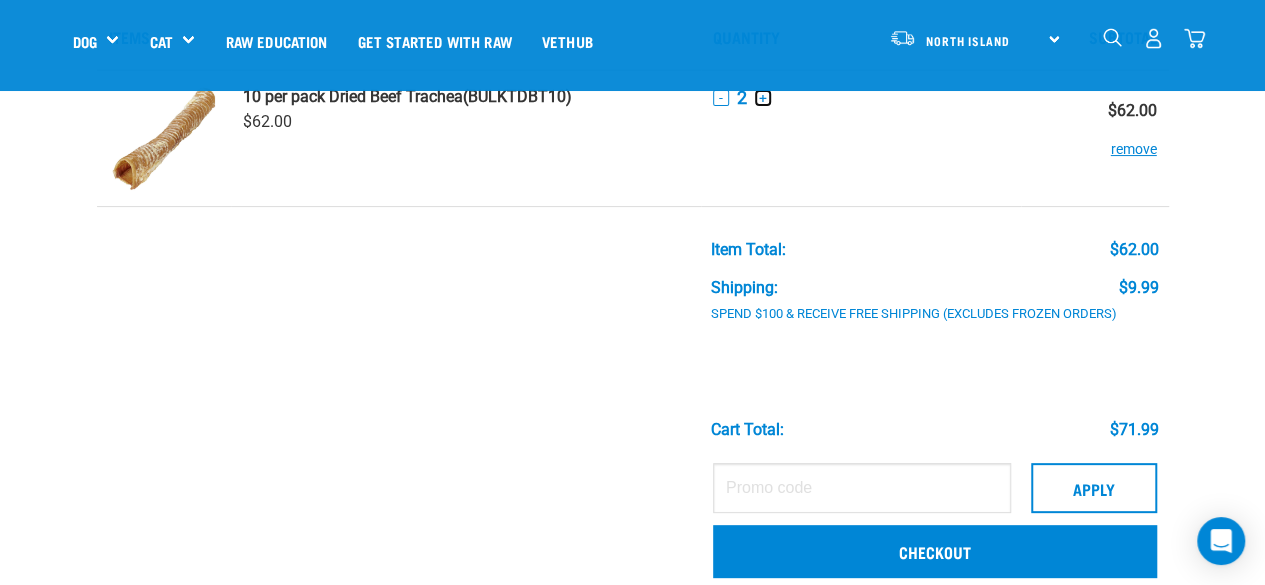 scroll, scrollTop: 200, scrollLeft: 0, axis: vertical 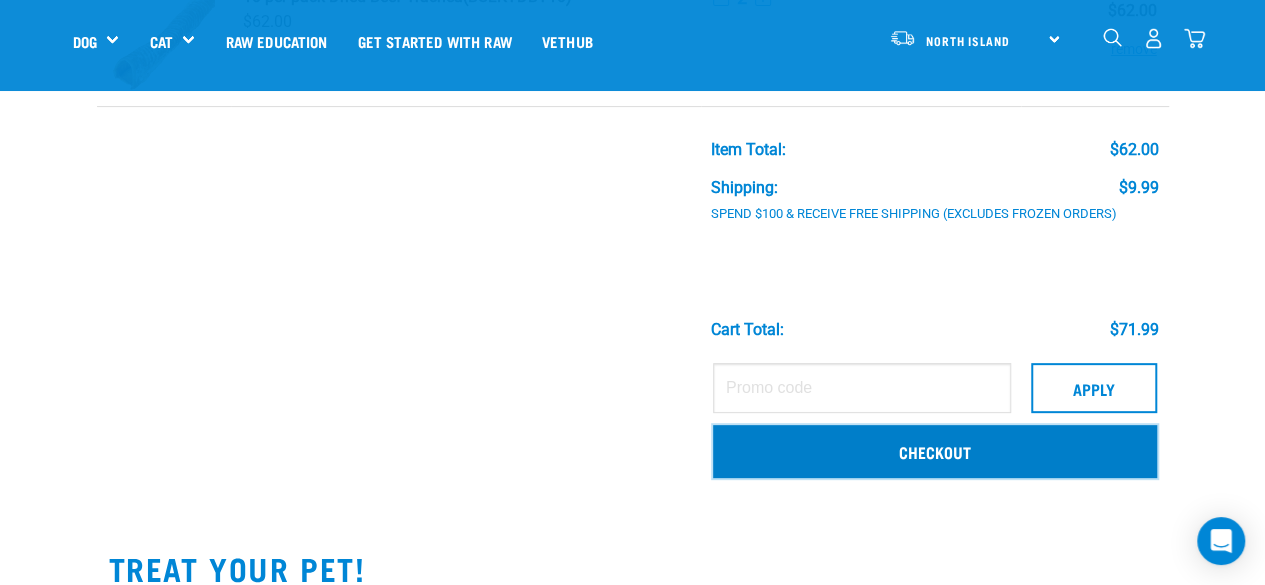 click on "Checkout" at bounding box center [935, 451] 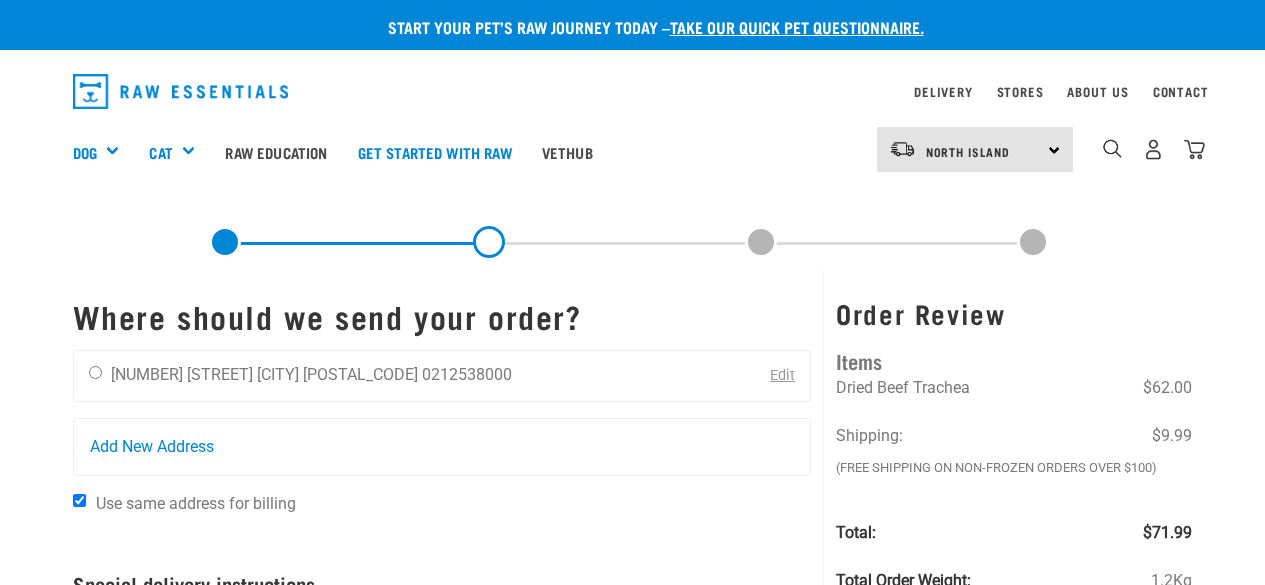 scroll, scrollTop: 0, scrollLeft: 0, axis: both 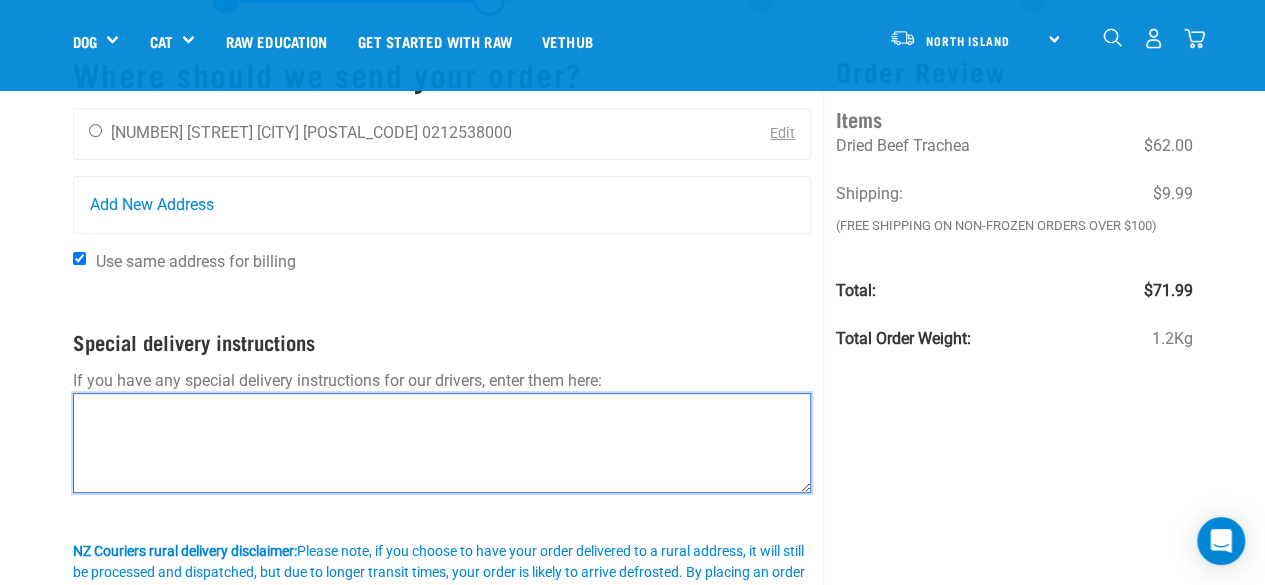 click at bounding box center (442, 443) 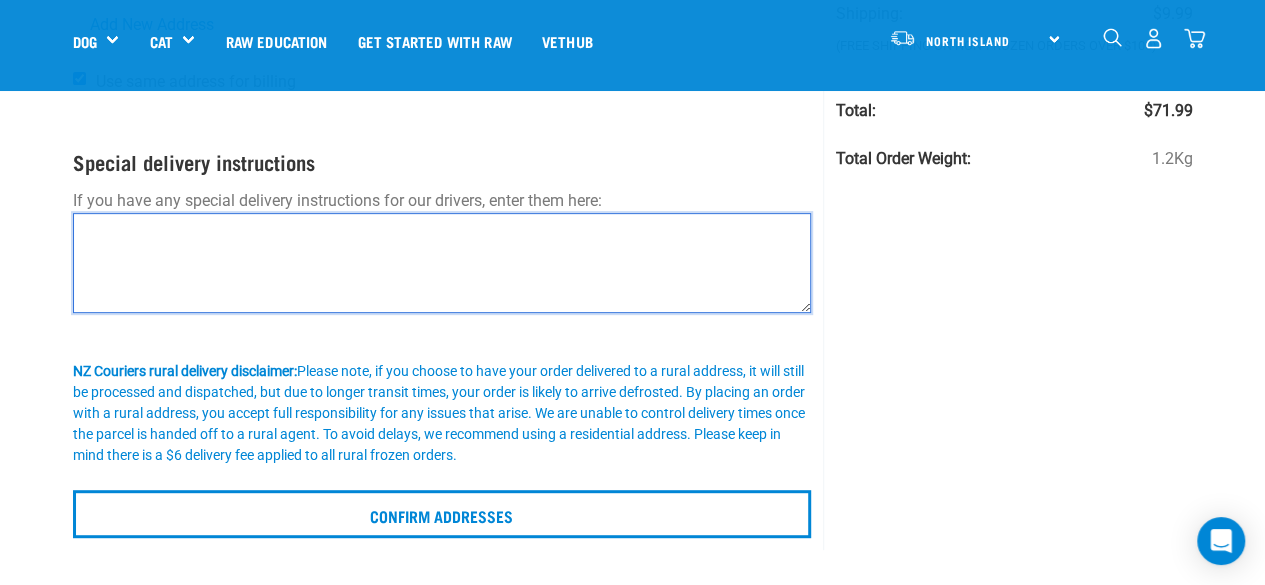 scroll, scrollTop: 300, scrollLeft: 0, axis: vertical 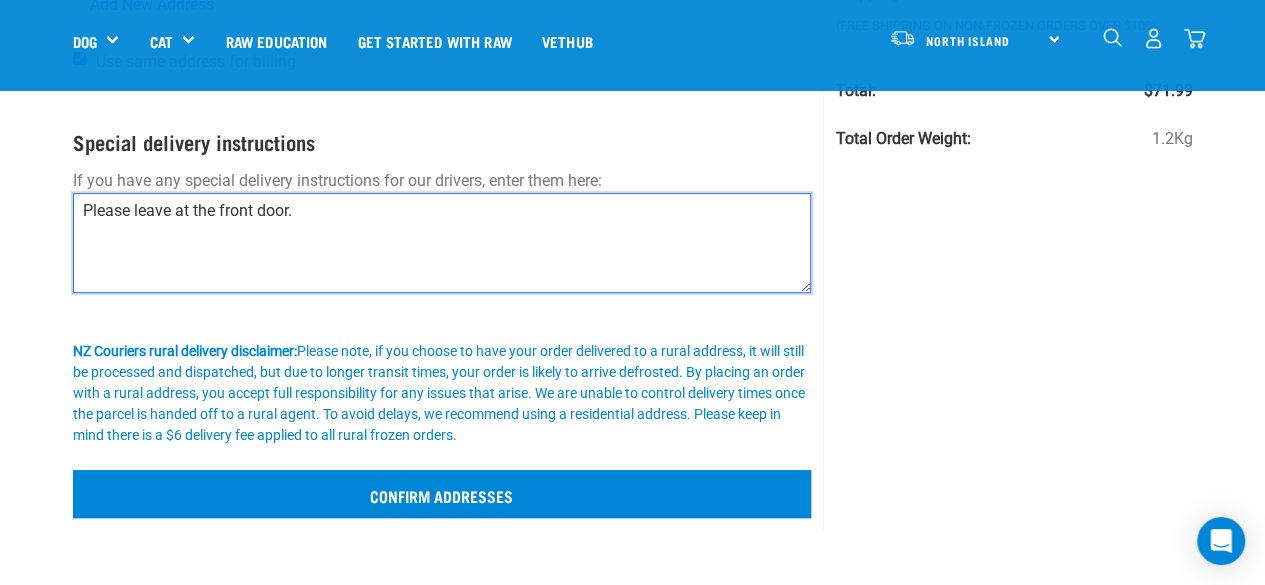 type on "Please leave at the front door." 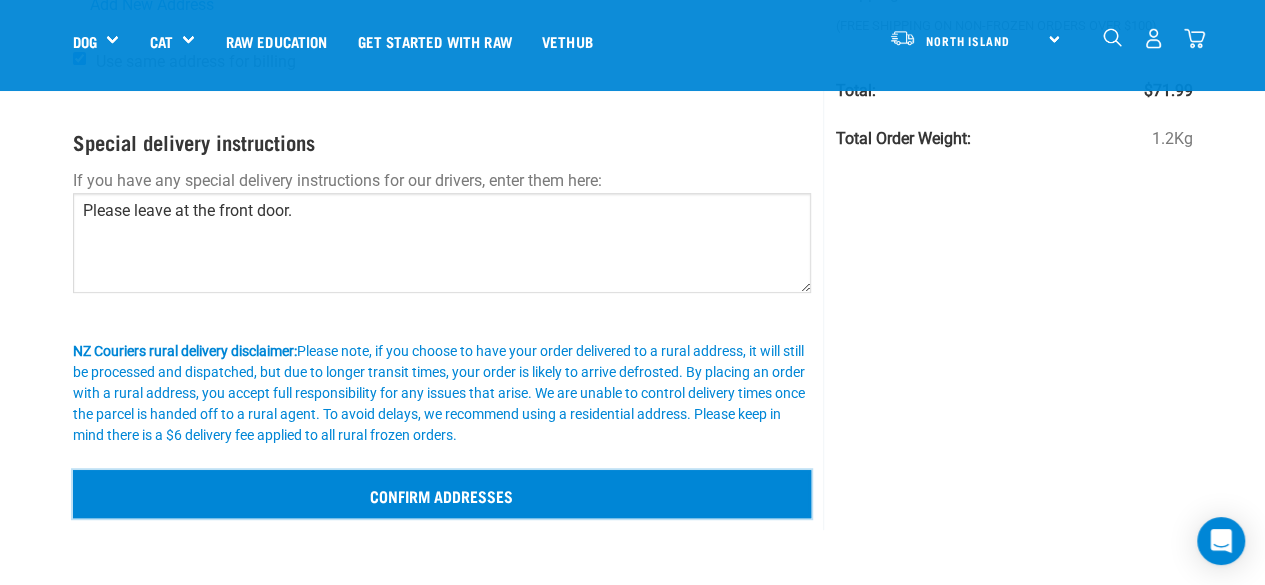 click on "Confirm addresses" at bounding box center (442, 494) 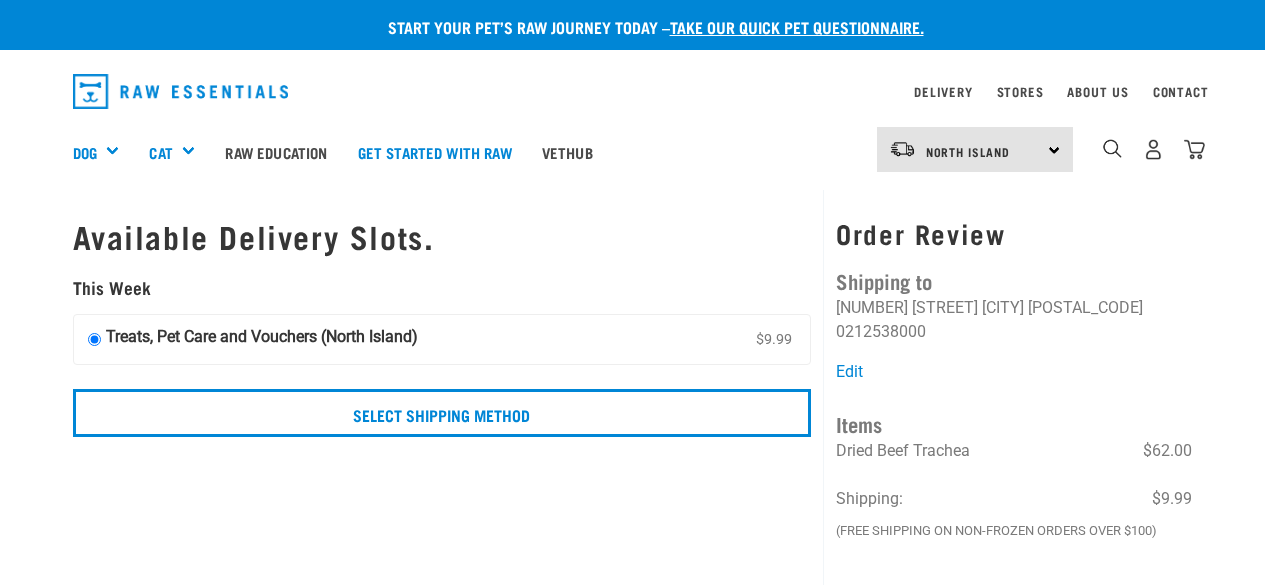 scroll, scrollTop: 0, scrollLeft: 0, axis: both 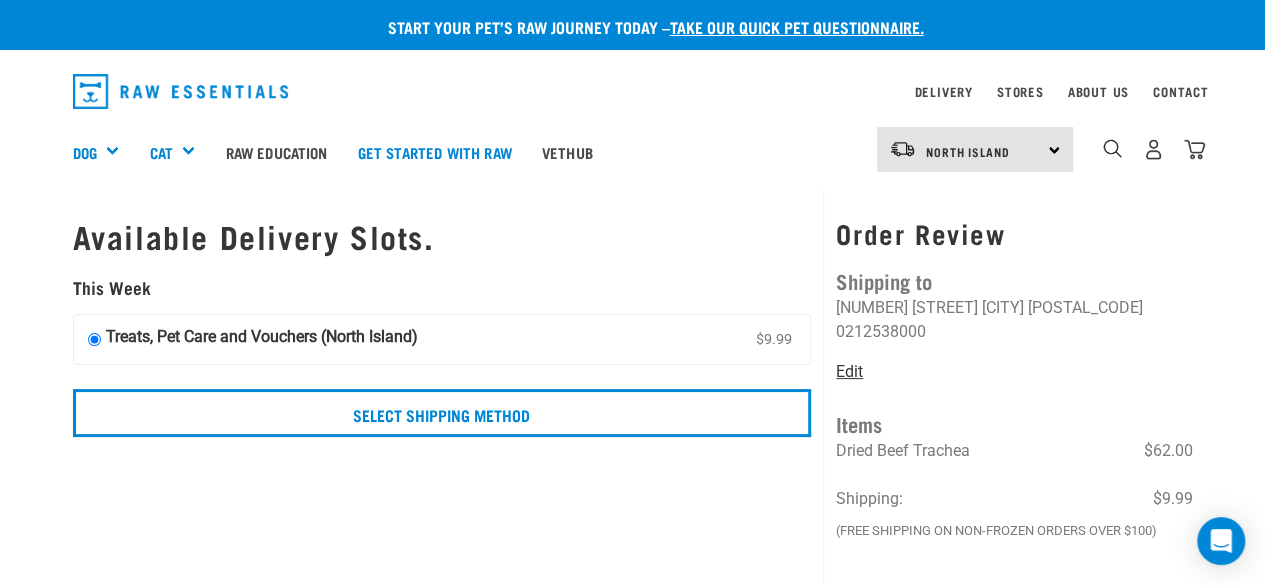 click on "Edit" at bounding box center (849, 371) 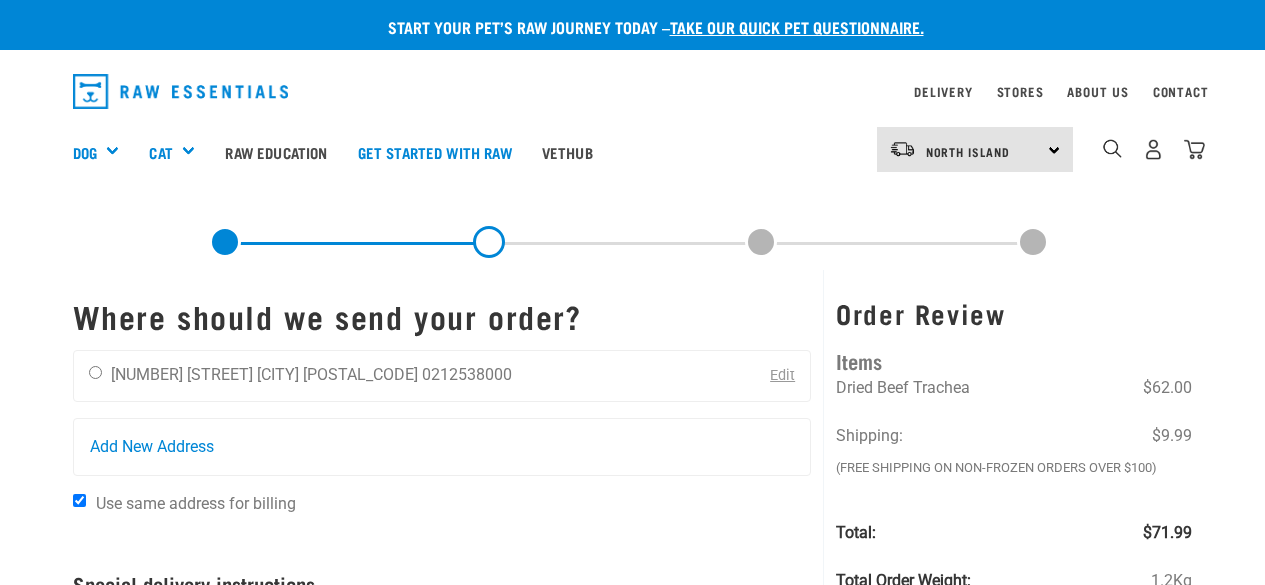 scroll, scrollTop: 0, scrollLeft: 0, axis: both 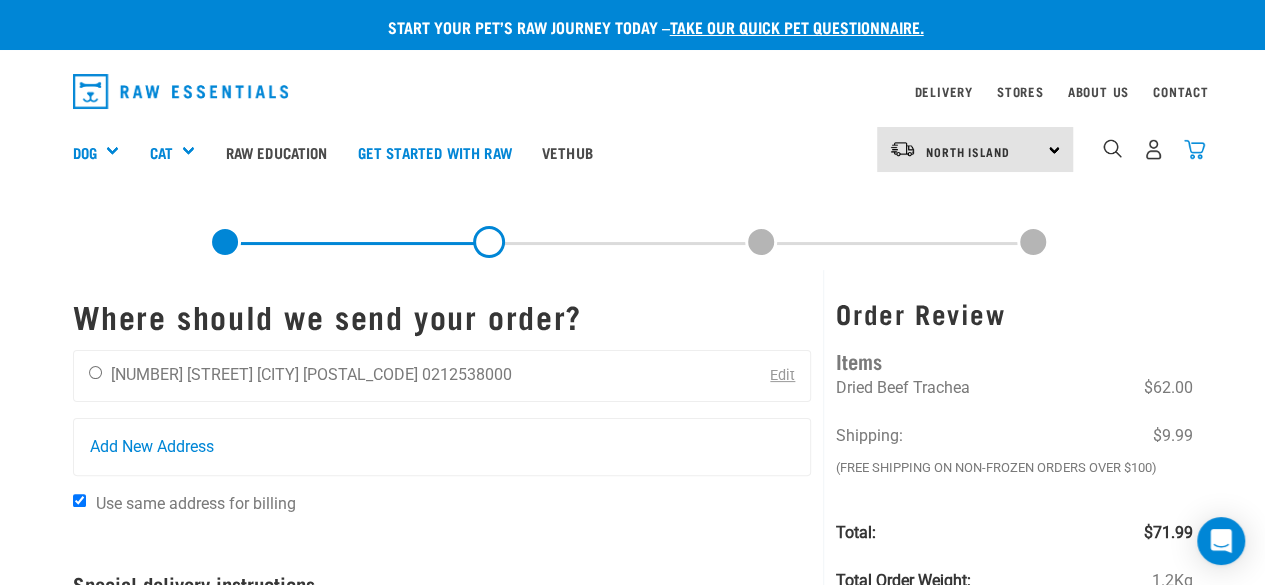 click at bounding box center (1194, 149) 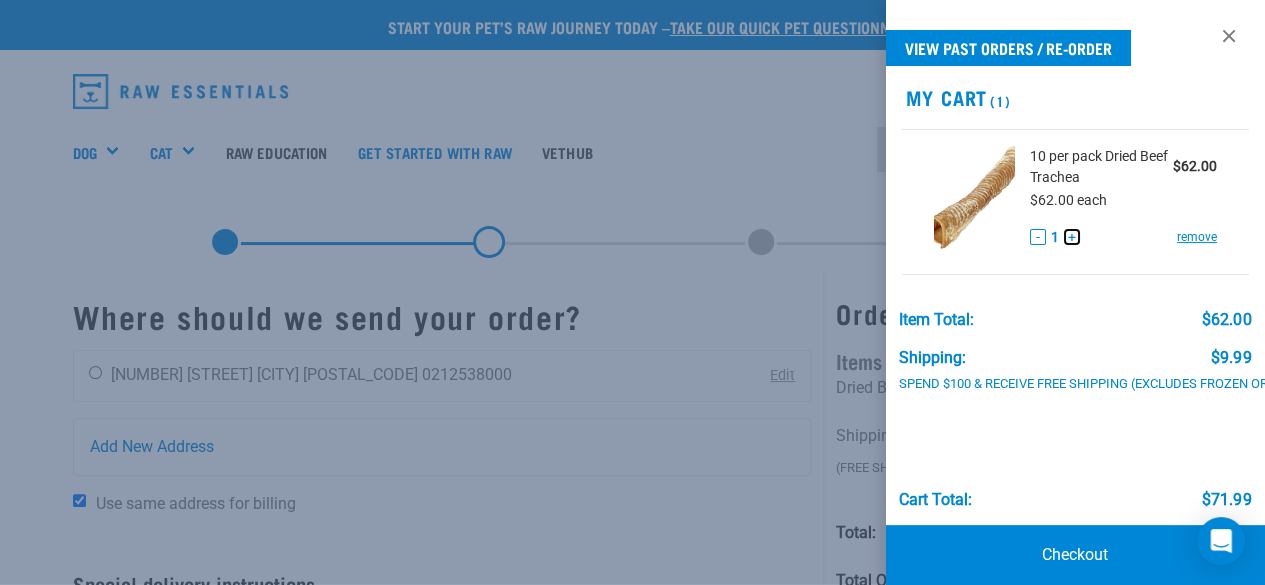 click on "+" at bounding box center [1072, 237] 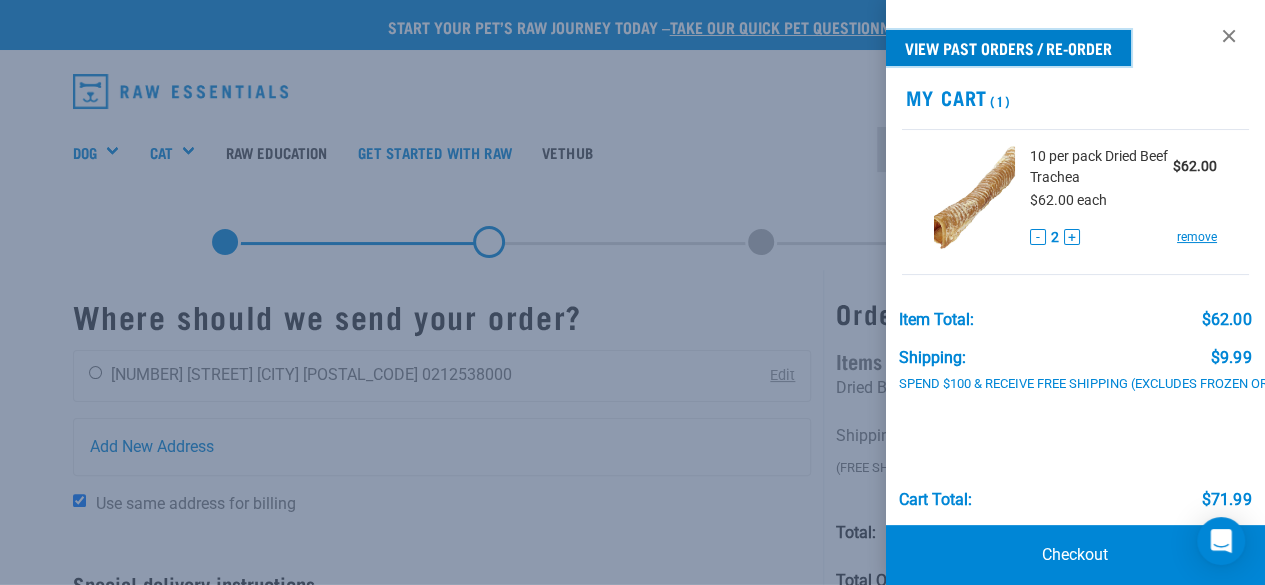click on "View past orders / re-order" at bounding box center (1008, 48) 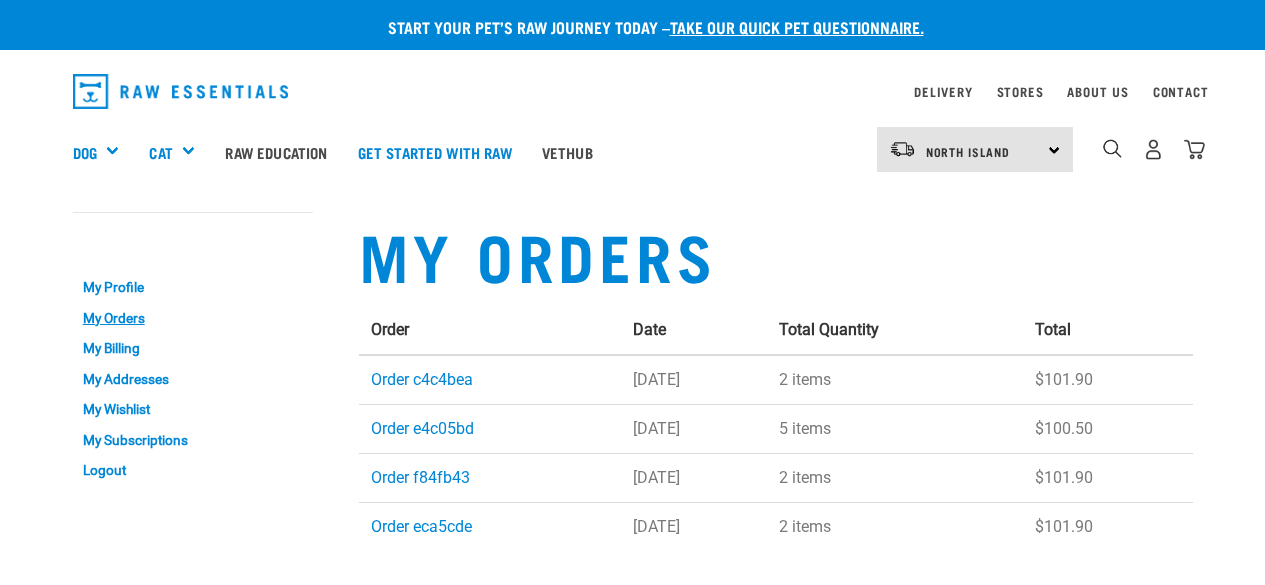 scroll, scrollTop: 0, scrollLeft: 0, axis: both 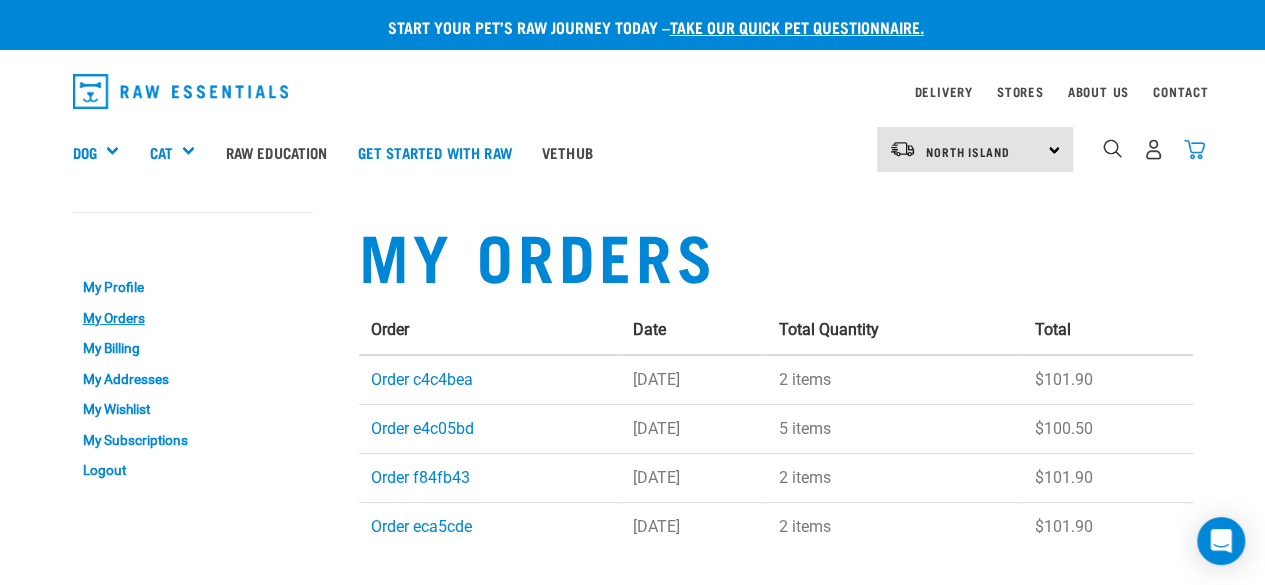 click at bounding box center [1194, 149] 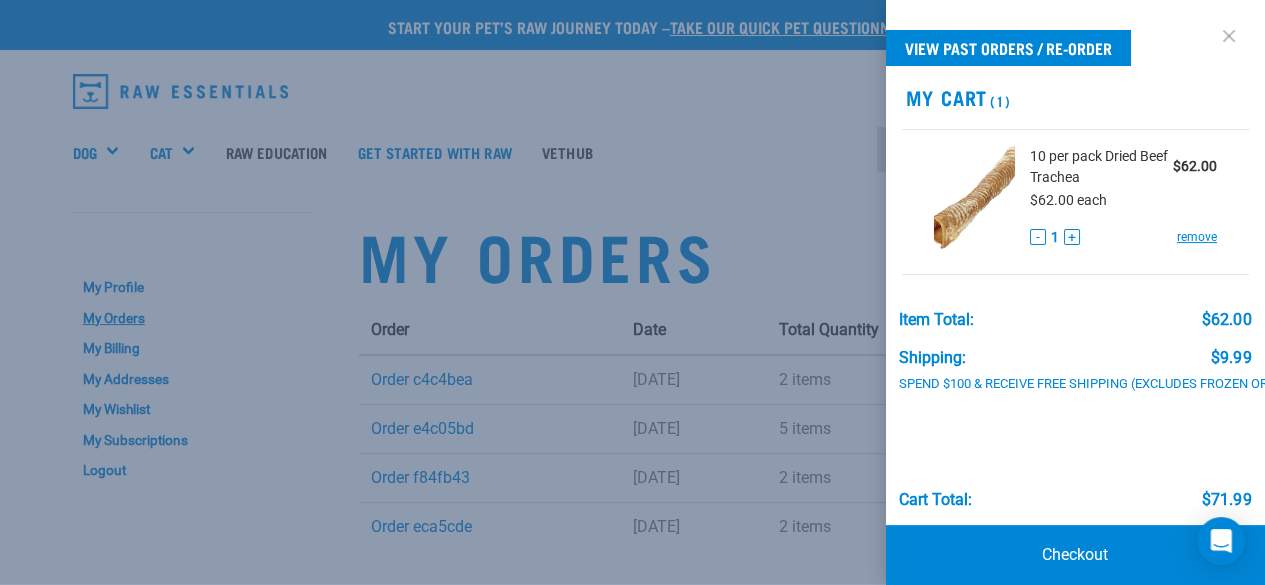 click at bounding box center [1229, 36] 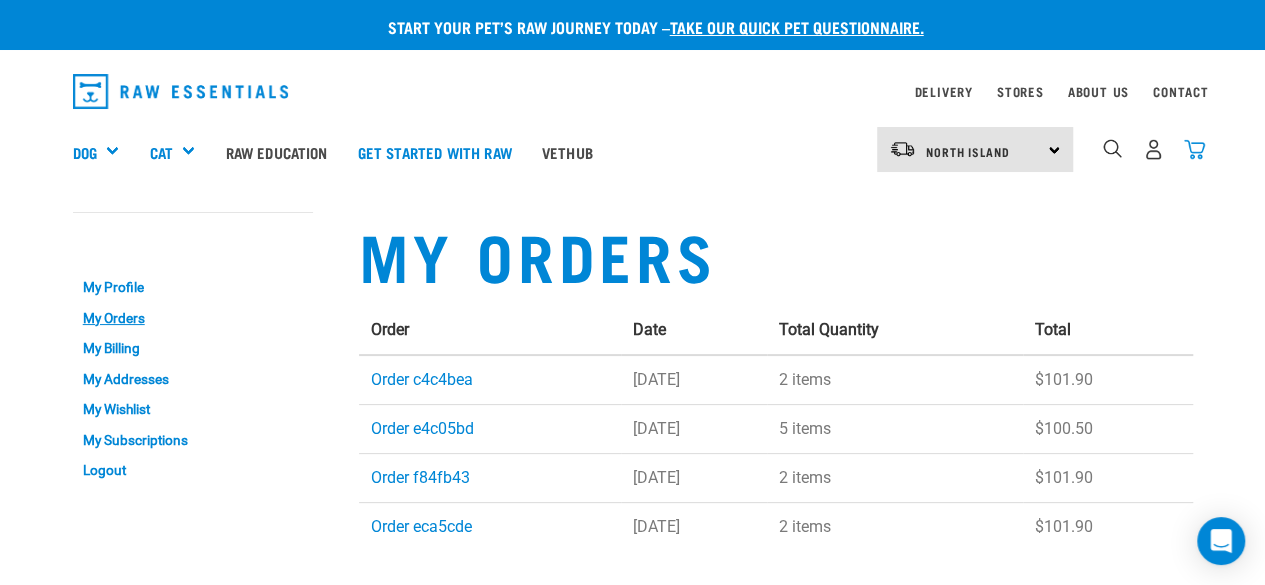 click at bounding box center (1194, 149) 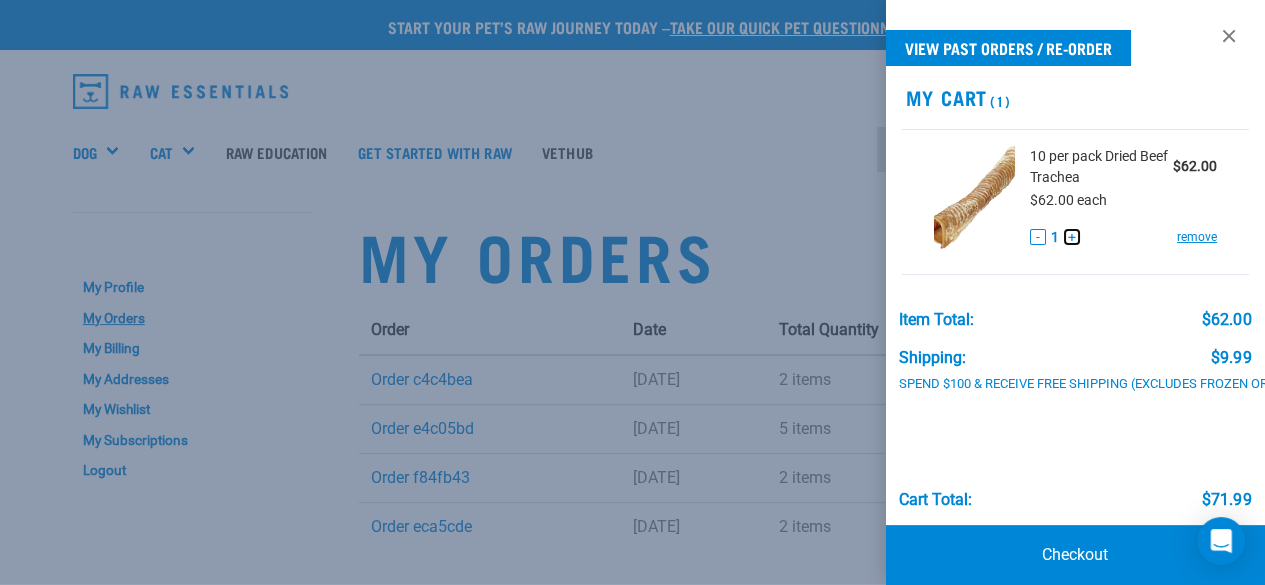 click on "+" at bounding box center (1072, 237) 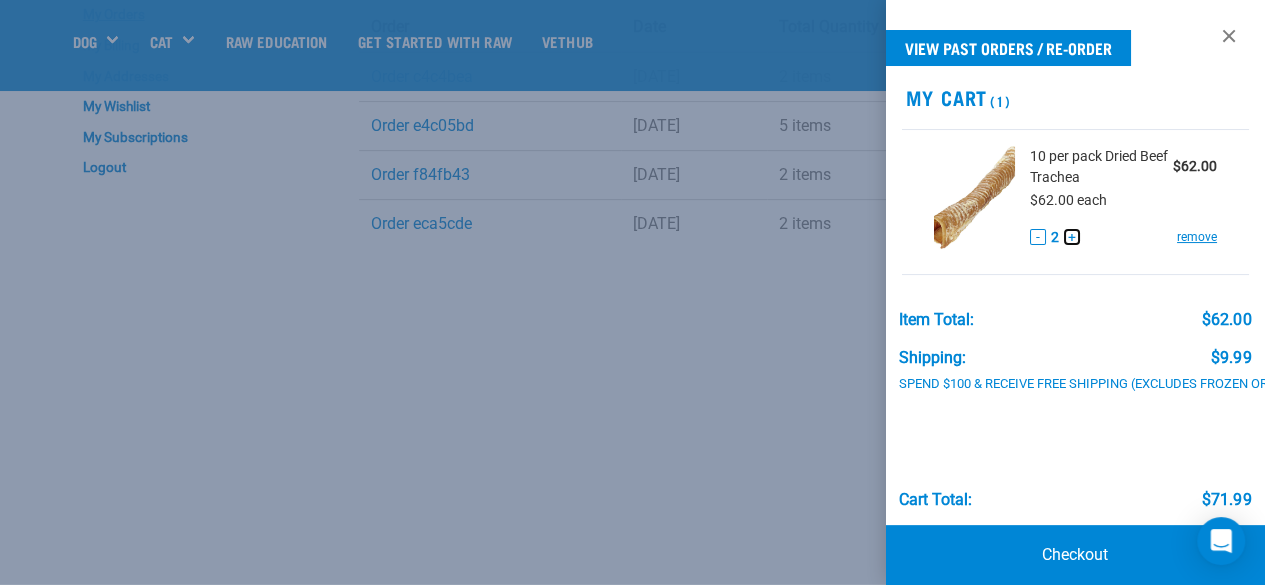 scroll, scrollTop: 200, scrollLeft: 0, axis: vertical 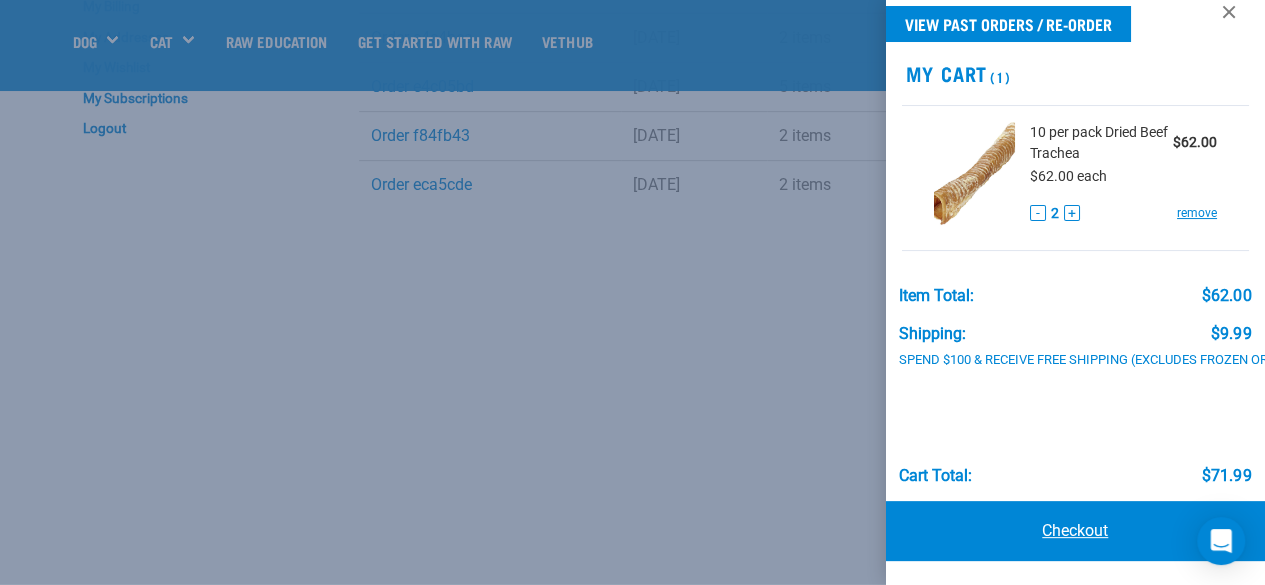 click on "Checkout" at bounding box center (1076, 531) 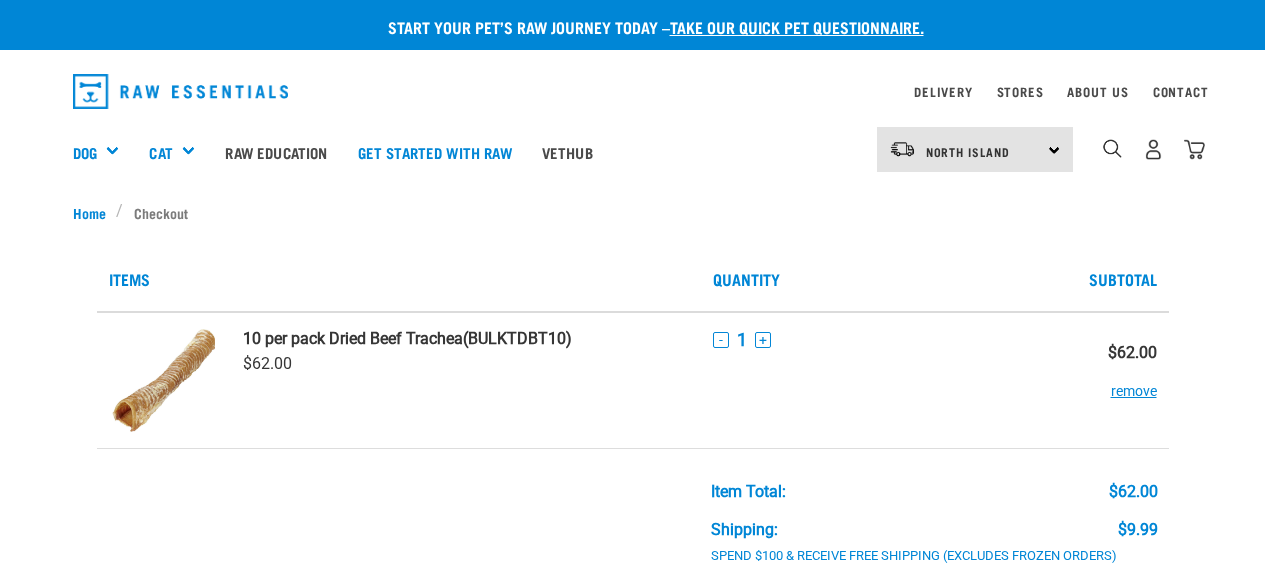 scroll, scrollTop: 0, scrollLeft: 0, axis: both 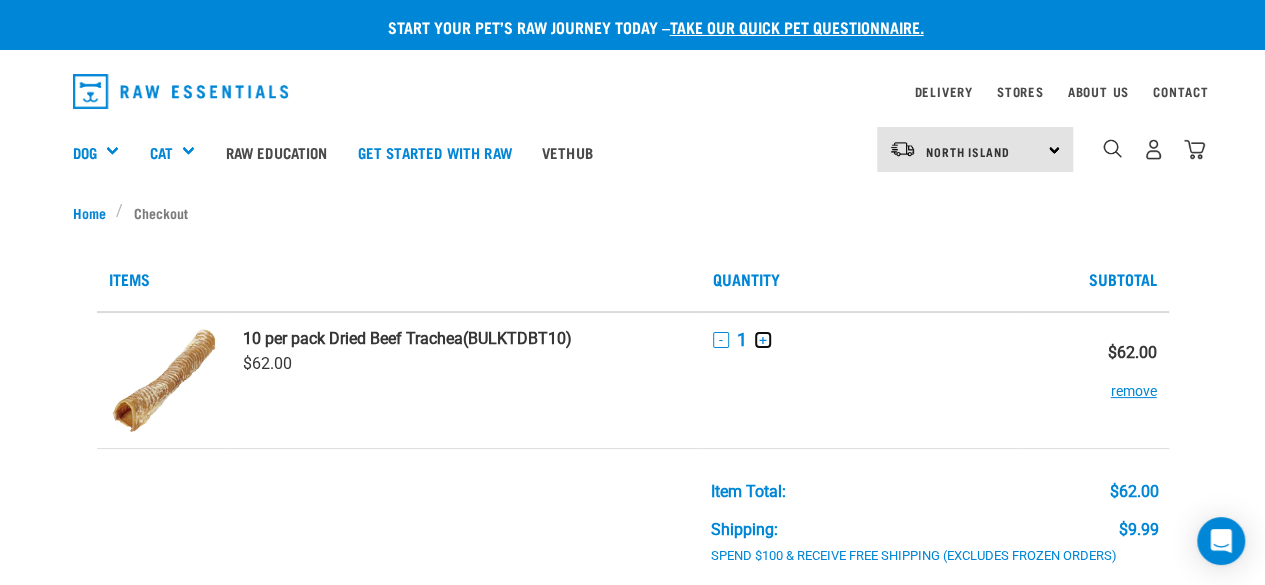 click on "+" at bounding box center [763, 340] 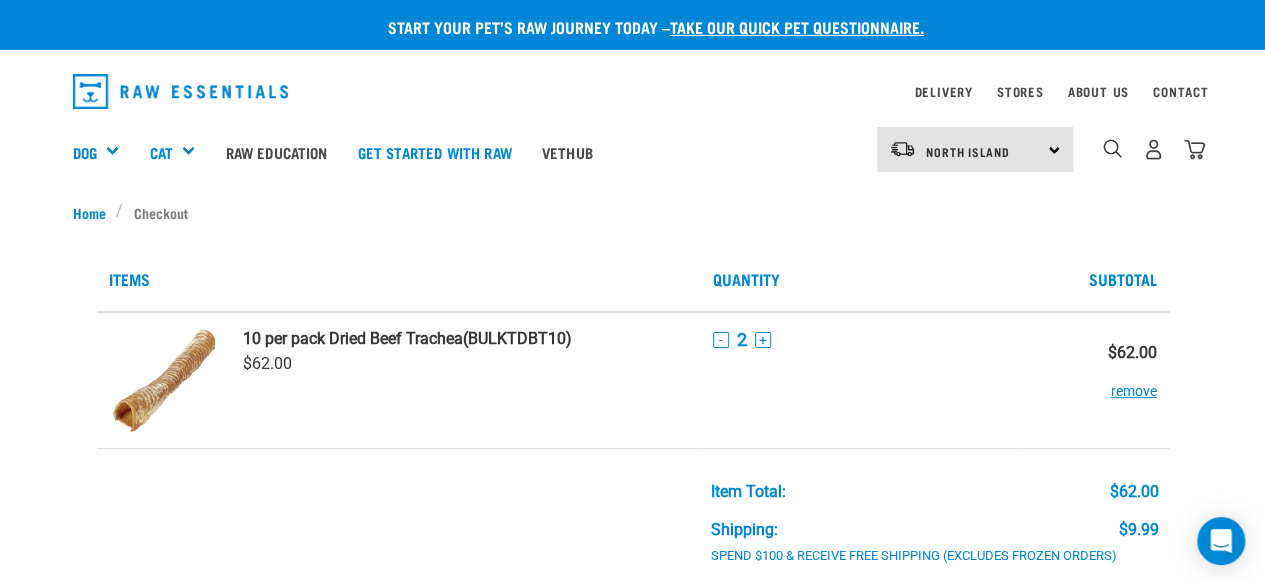 click on "2" at bounding box center [742, 339] 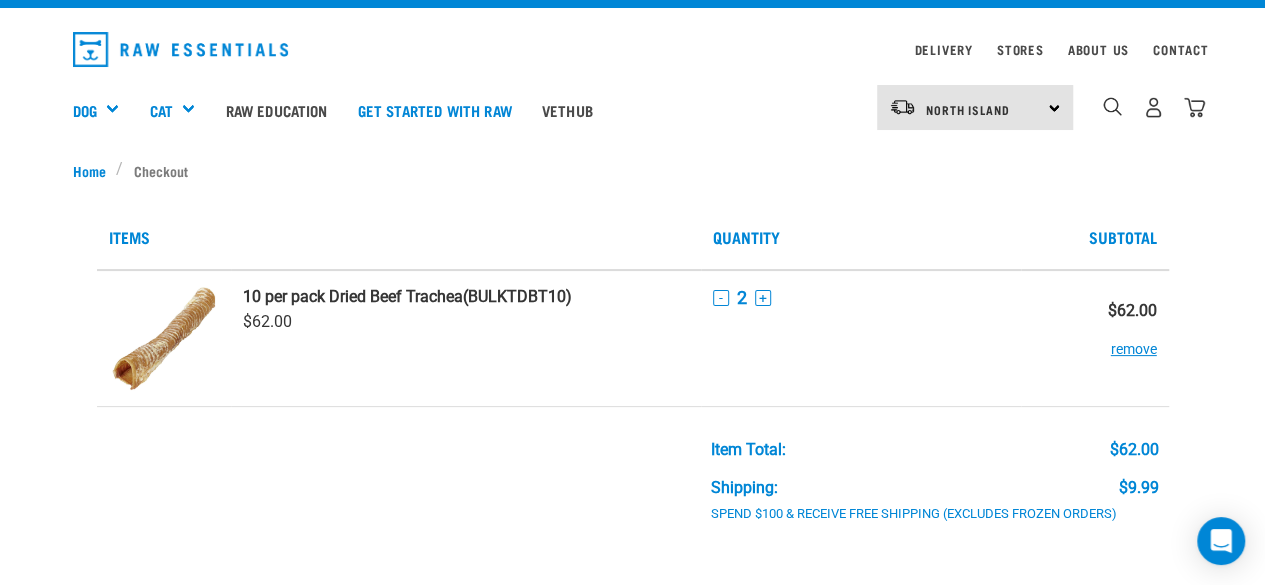 scroll, scrollTop: 0, scrollLeft: 0, axis: both 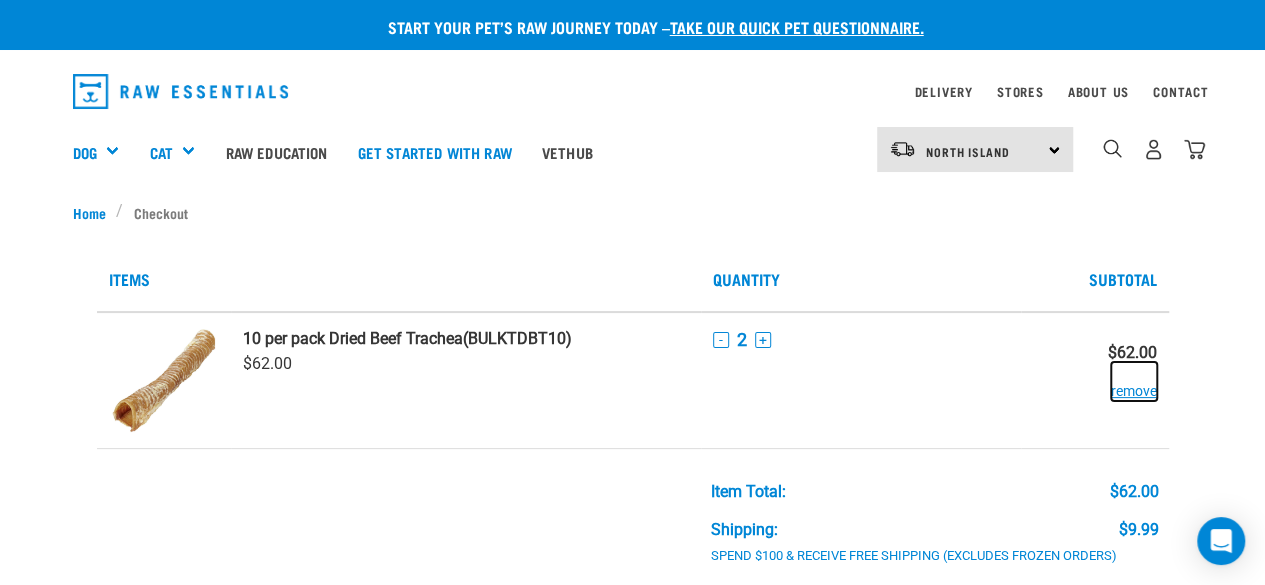 click on "remove" at bounding box center [1134, 381] 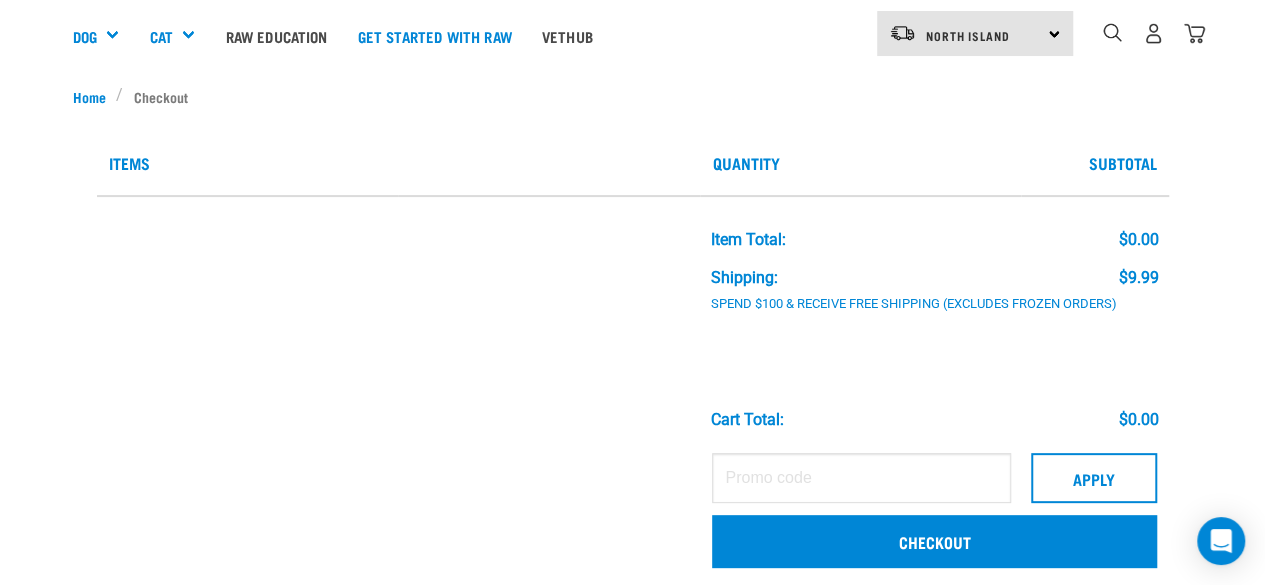 scroll, scrollTop: 0, scrollLeft: 0, axis: both 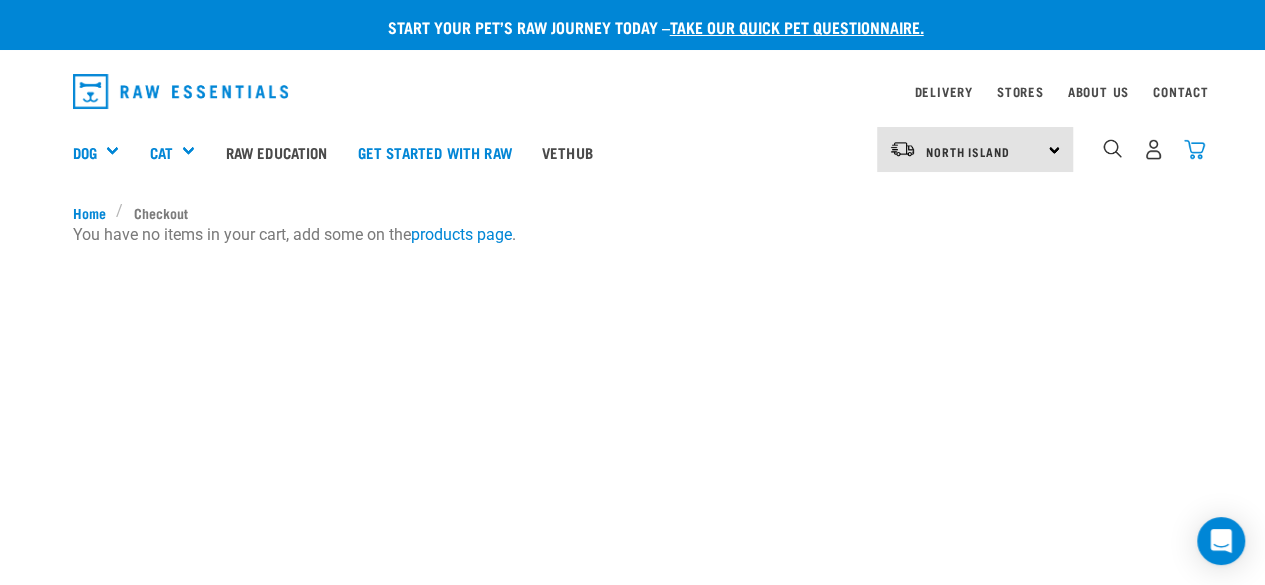 click at bounding box center (1194, 149) 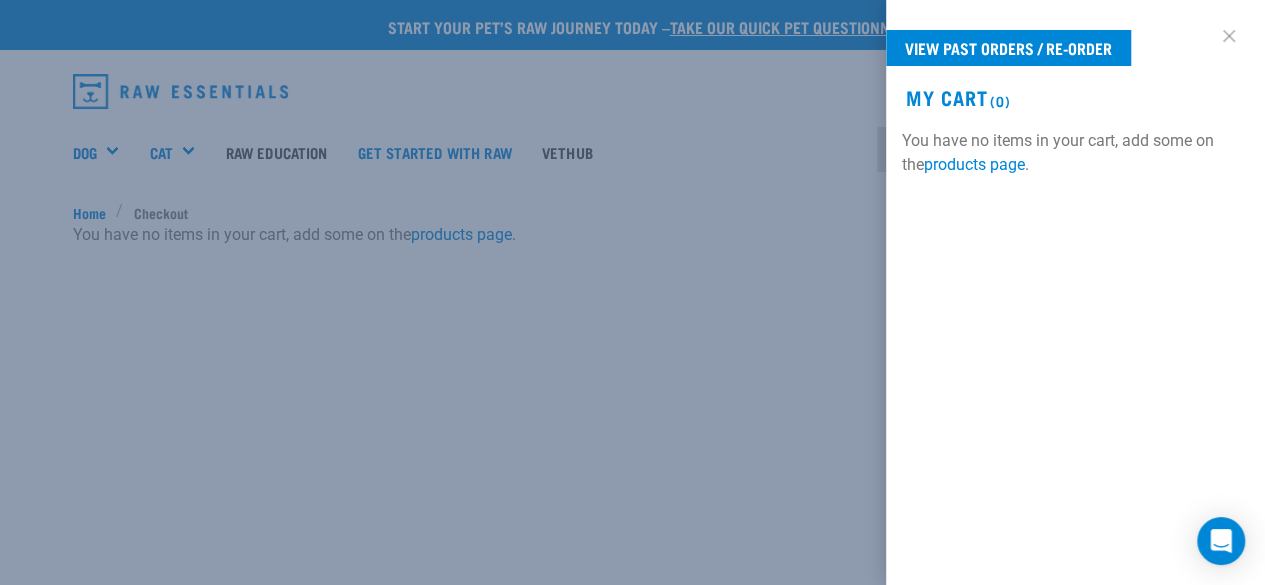 click at bounding box center [1229, 36] 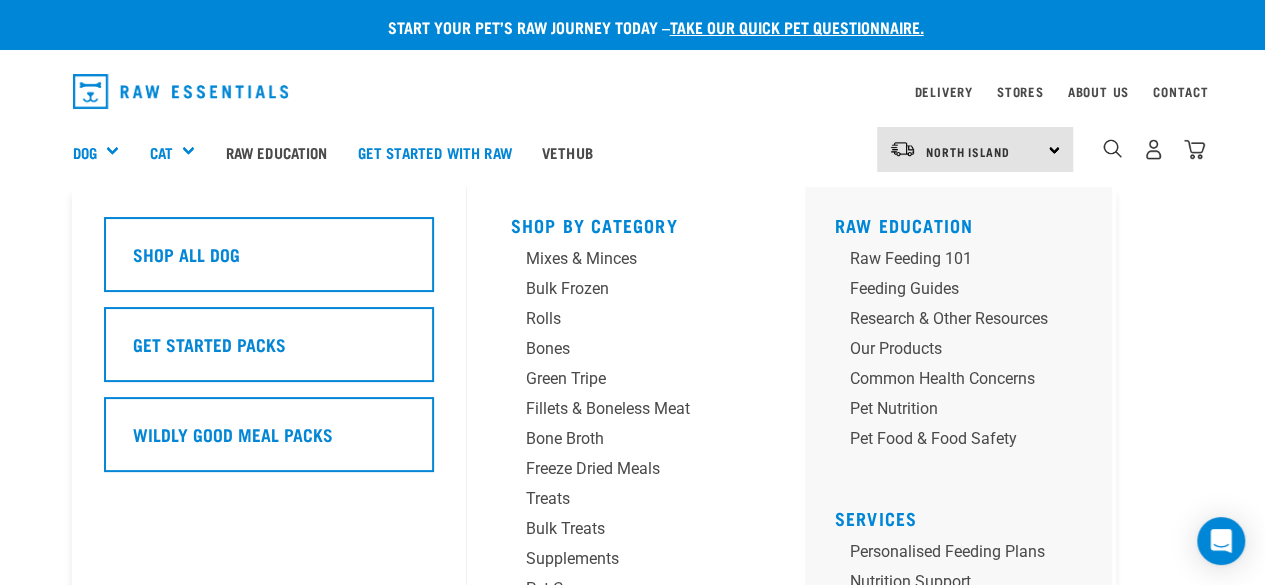 click on "Dog" at bounding box center (104, 152) 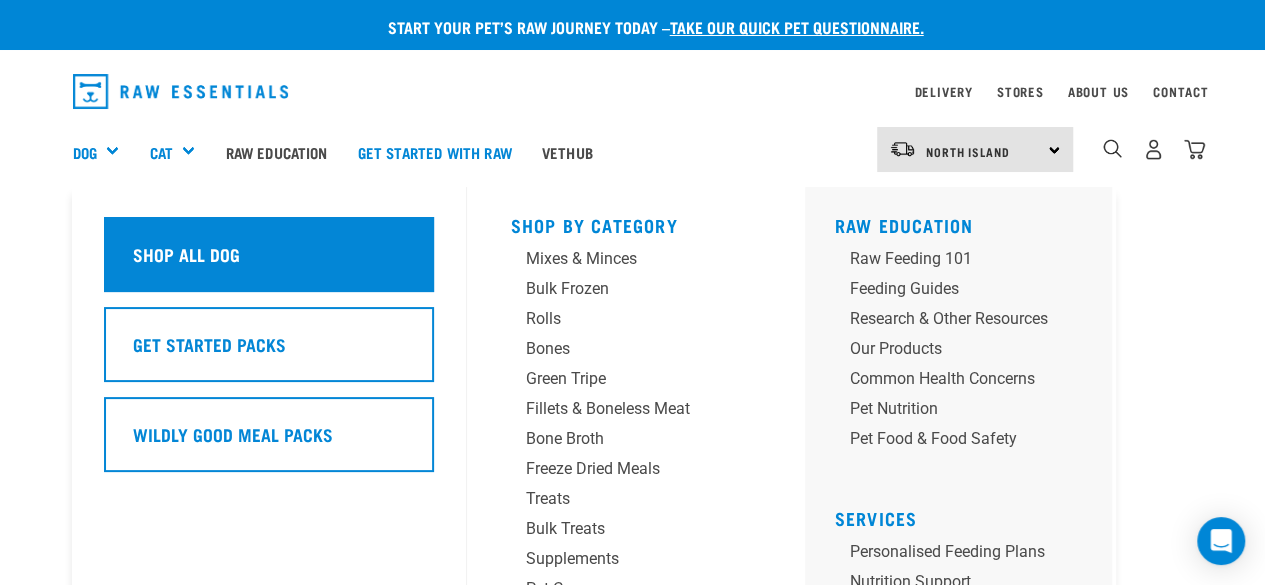 click on "Shop All Dog" at bounding box center [186, 254] 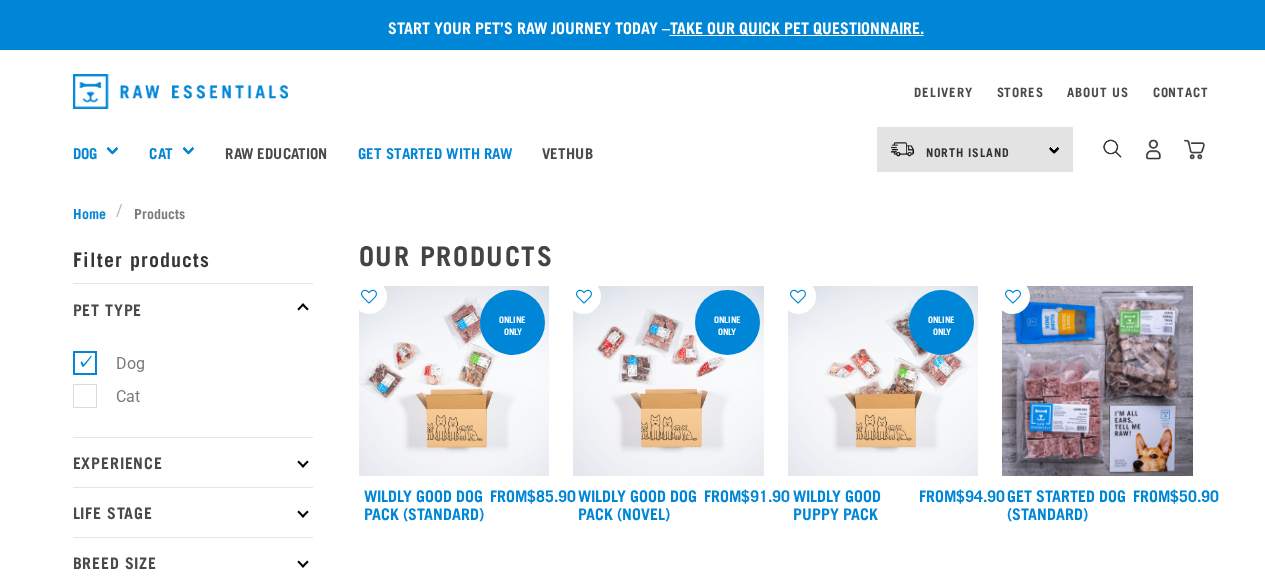 scroll, scrollTop: 0, scrollLeft: 0, axis: both 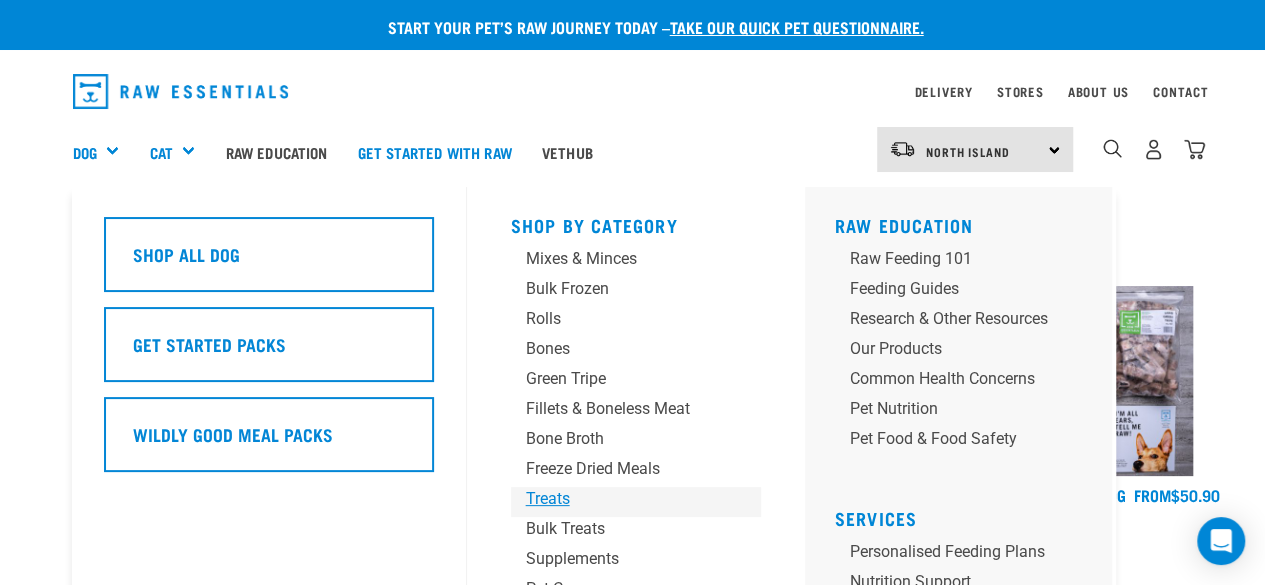 click on "Treats" at bounding box center (619, 499) 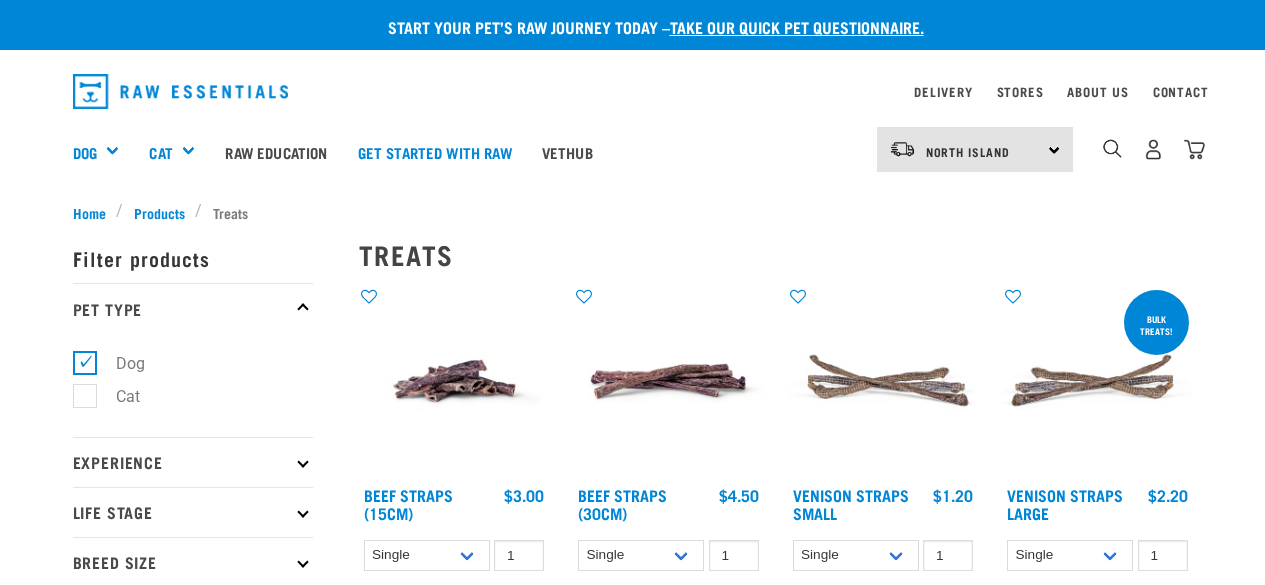 scroll, scrollTop: 0, scrollLeft: 0, axis: both 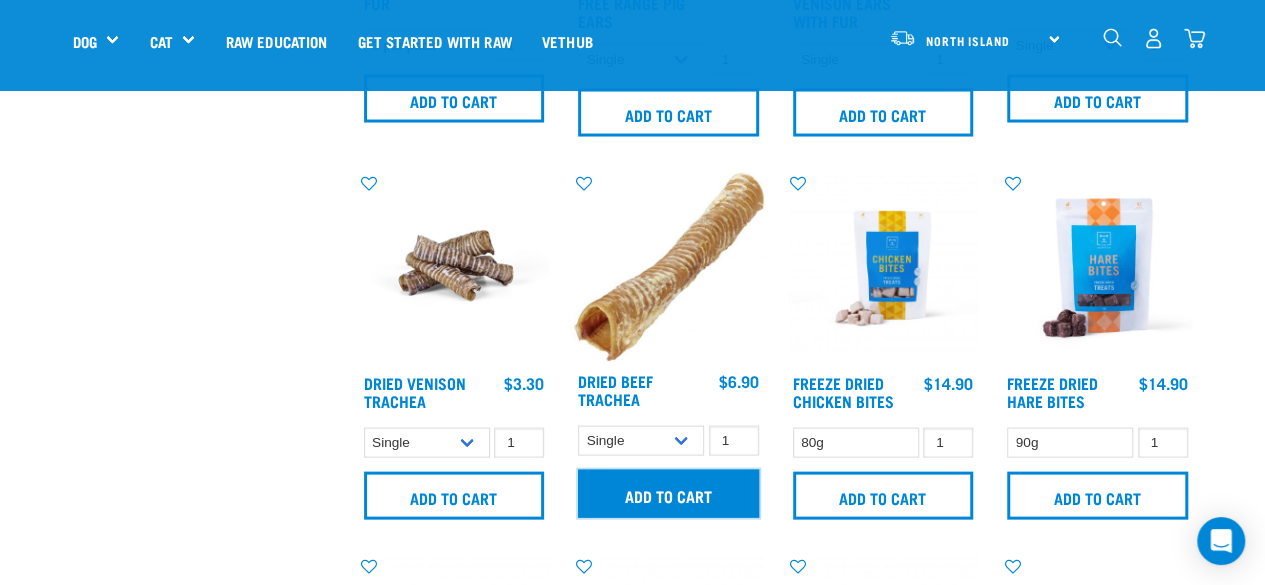 click on "Add to cart" at bounding box center (668, 494) 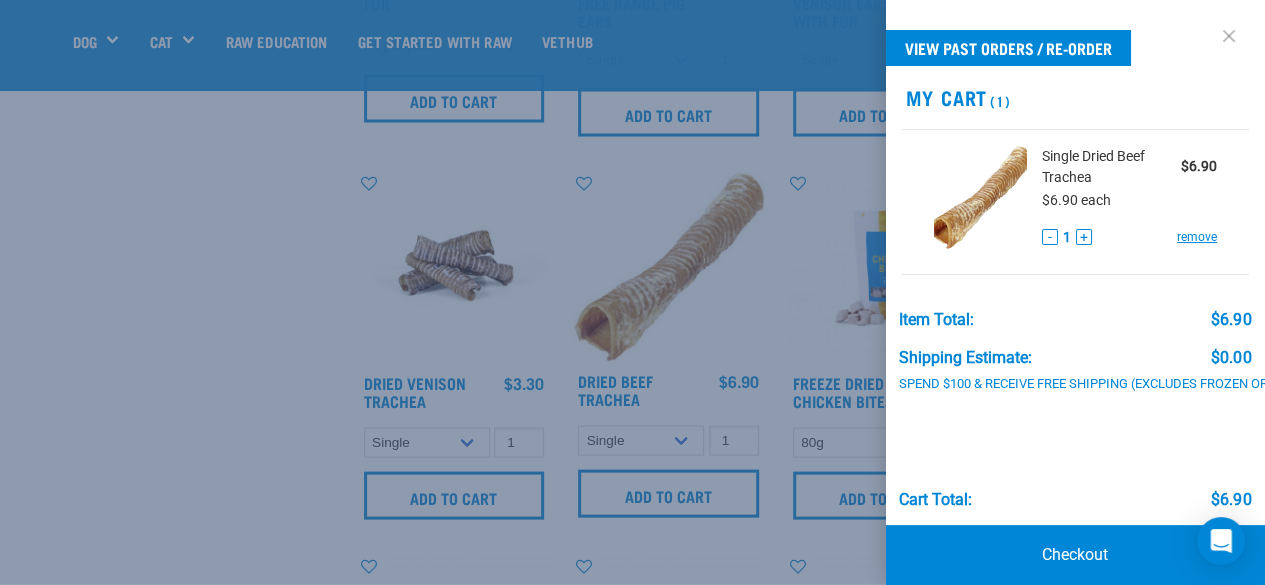 click at bounding box center [1229, 36] 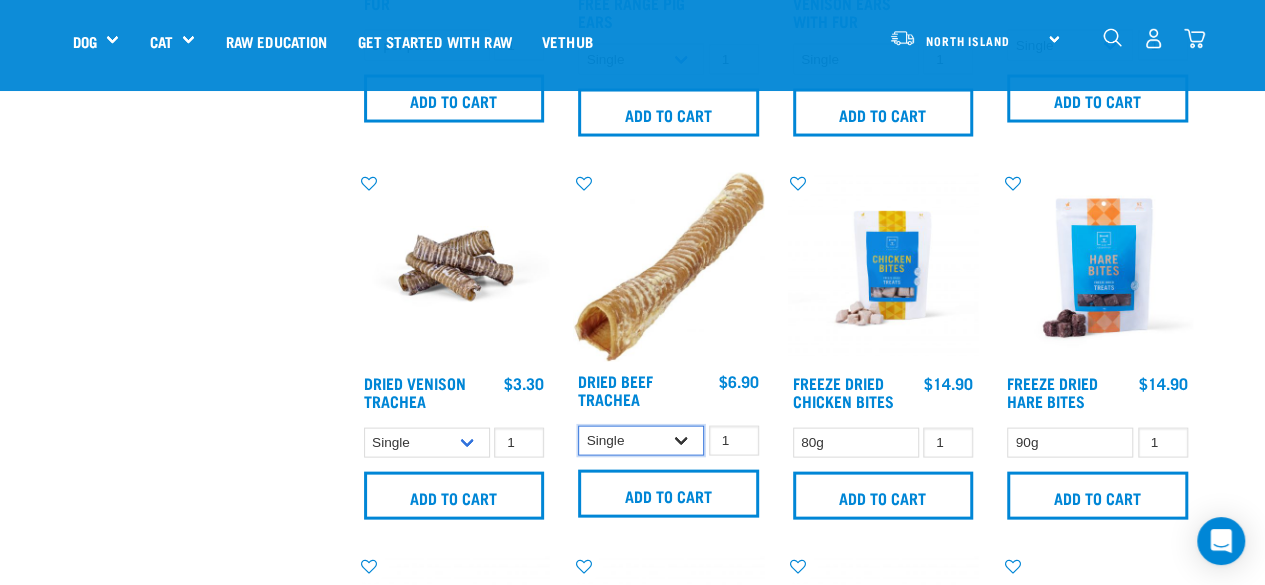 click on "Single
10 per pack
25 per pack" at bounding box center (641, 441) 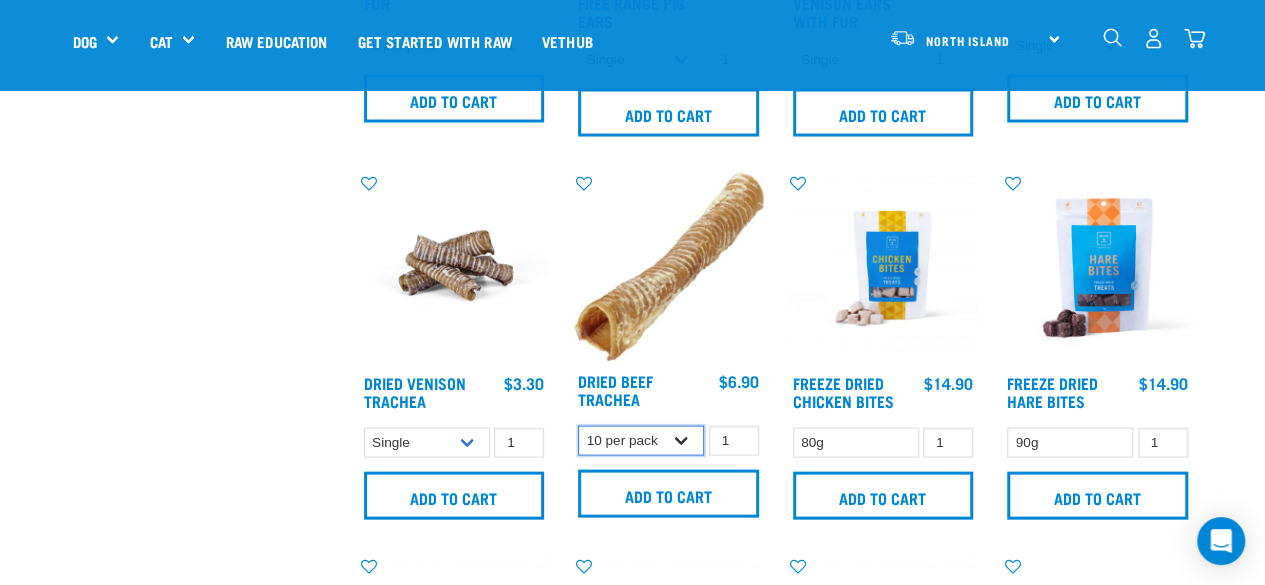 click on "Single
10 per pack
25 per pack" at bounding box center (641, 441) 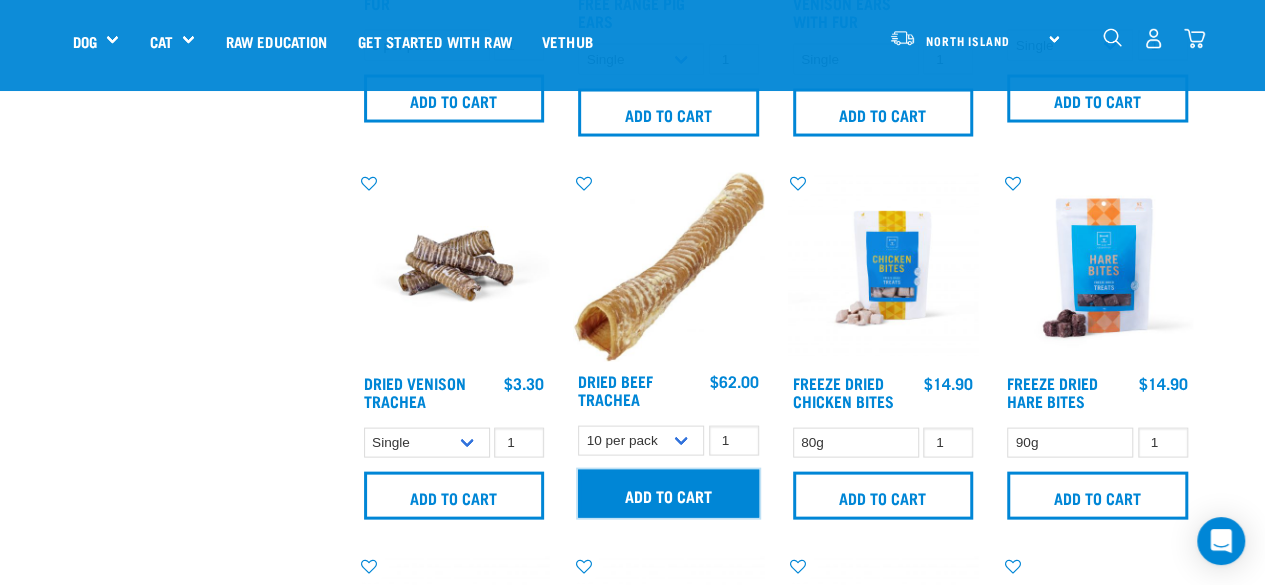 click on "Add to cart" at bounding box center [668, 494] 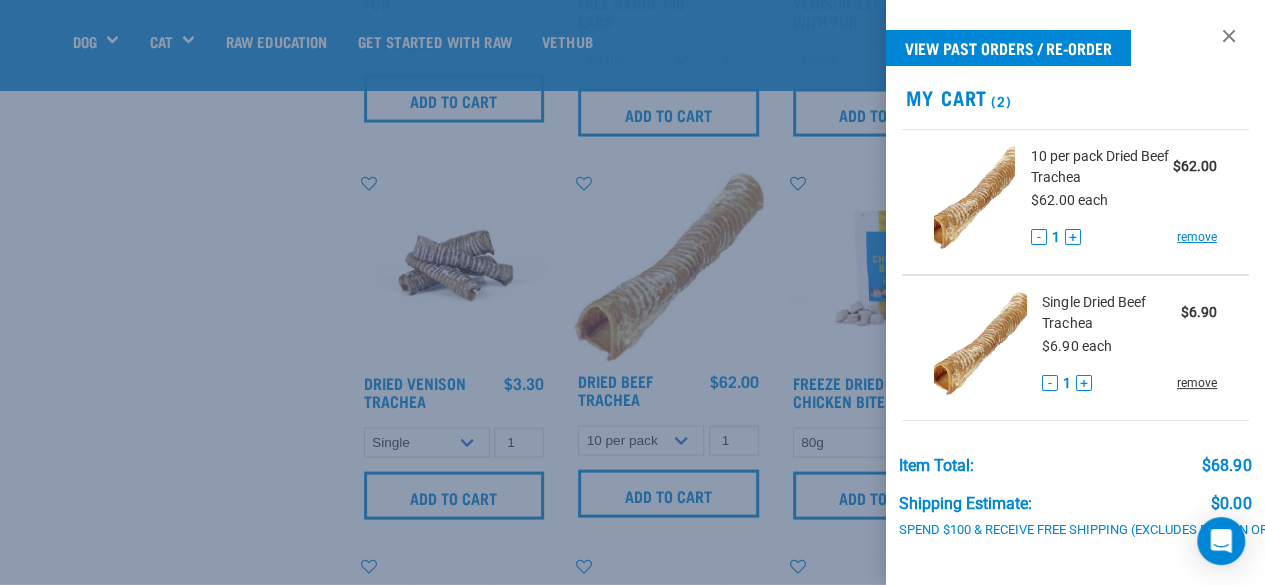 click on "remove" at bounding box center [1197, 383] 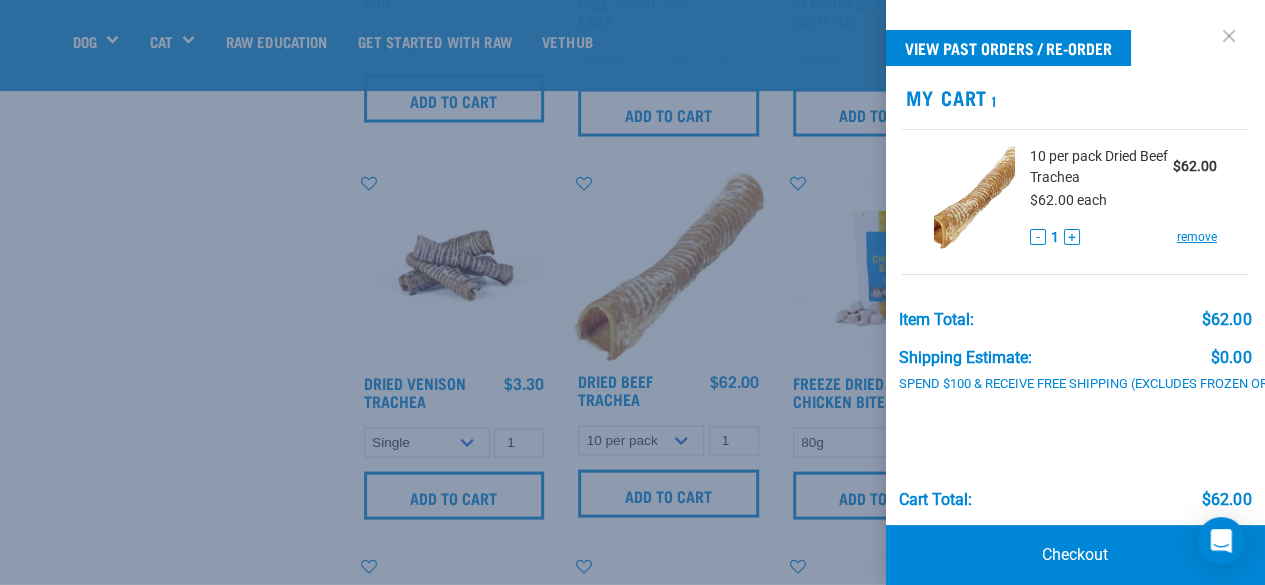 click at bounding box center [1229, 36] 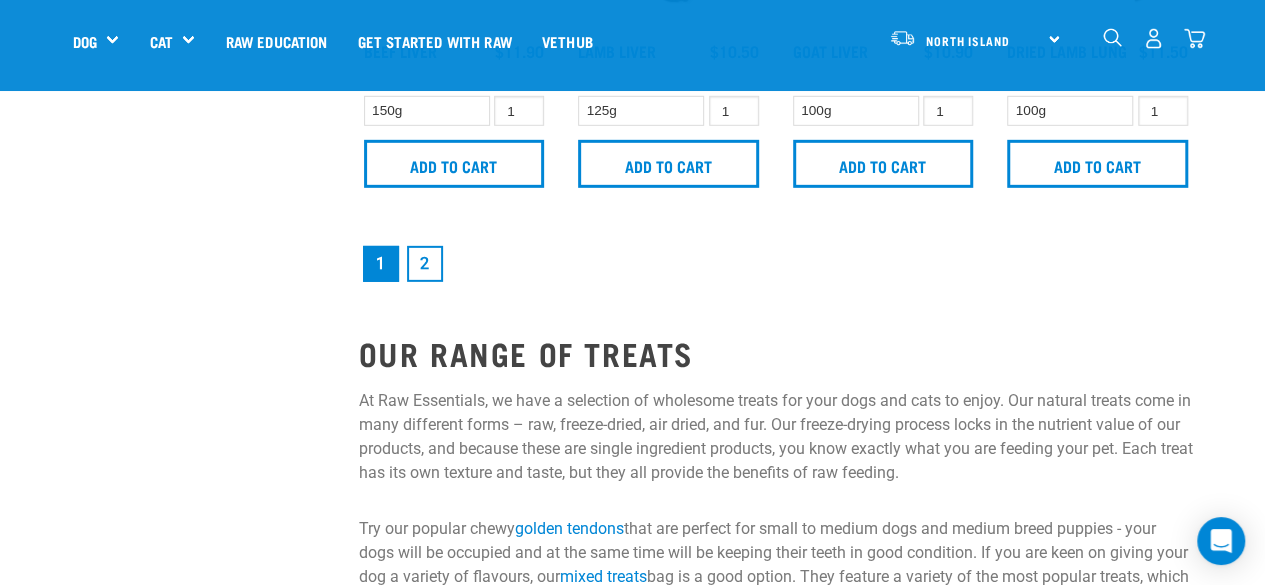 scroll, scrollTop: 3000, scrollLeft: 0, axis: vertical 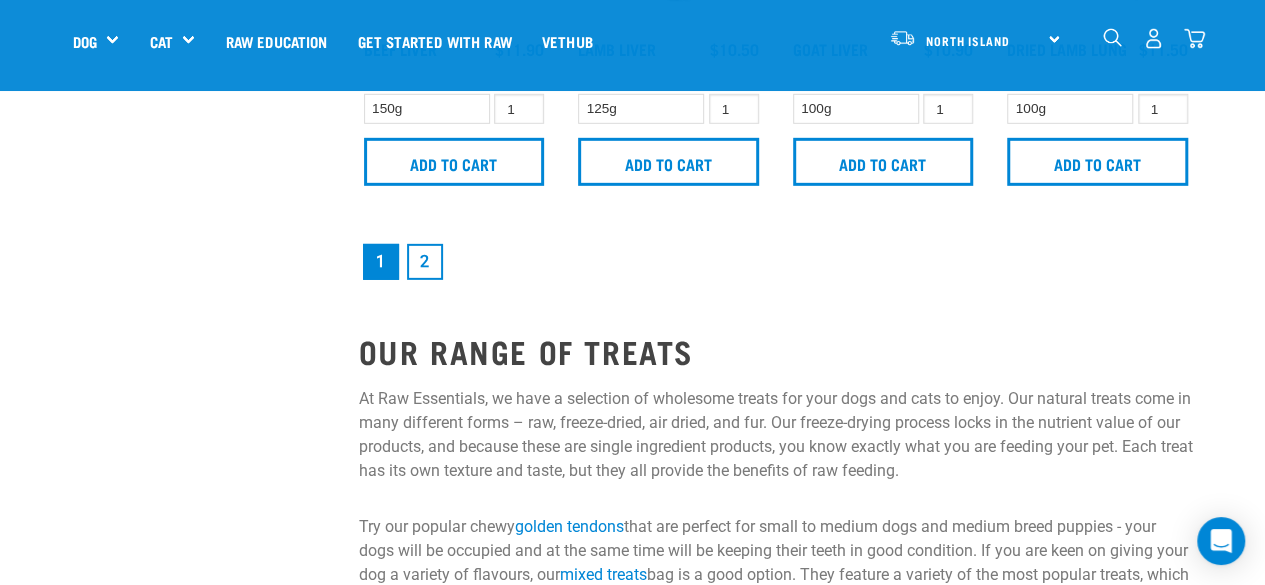 click on "2" at bounding box center [425, 262] 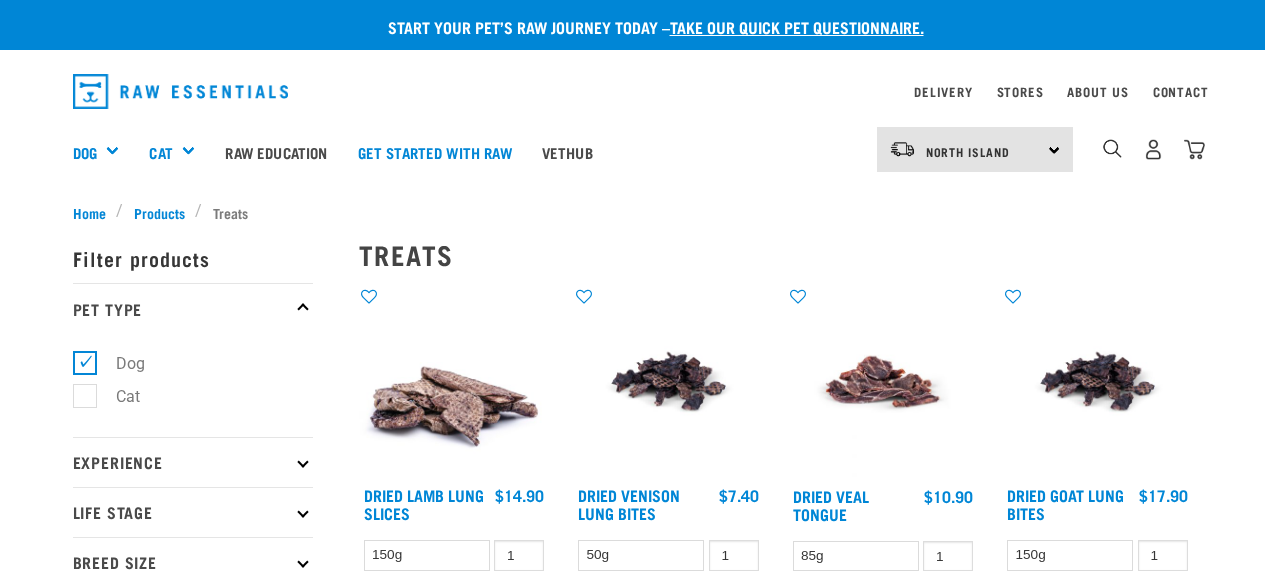 scroll, scrollTop: 0, scrollLeft: 0, axis: both 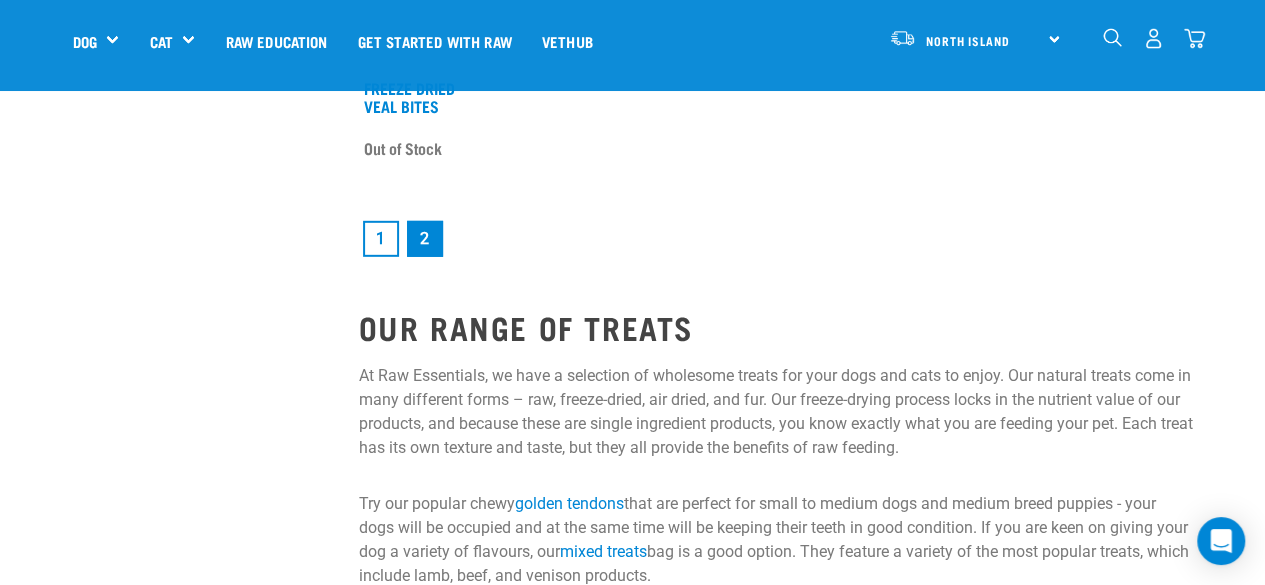 click on "1" at bounding box center [381, 239] 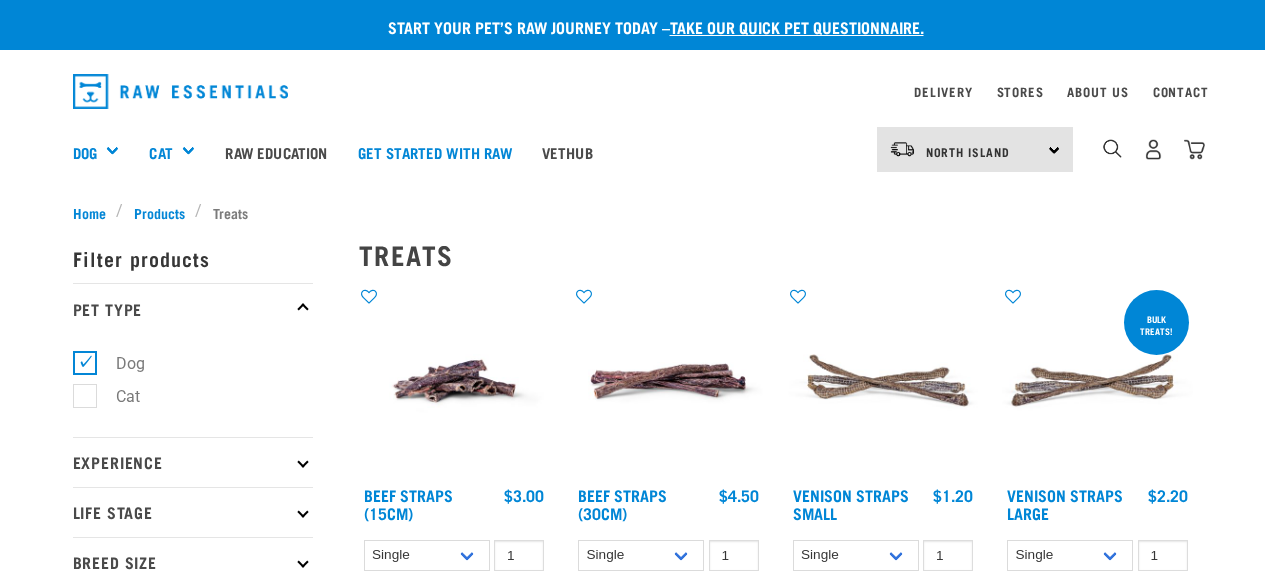 scroll, scrollTop: 0, scrollLeft: 0, axis: both 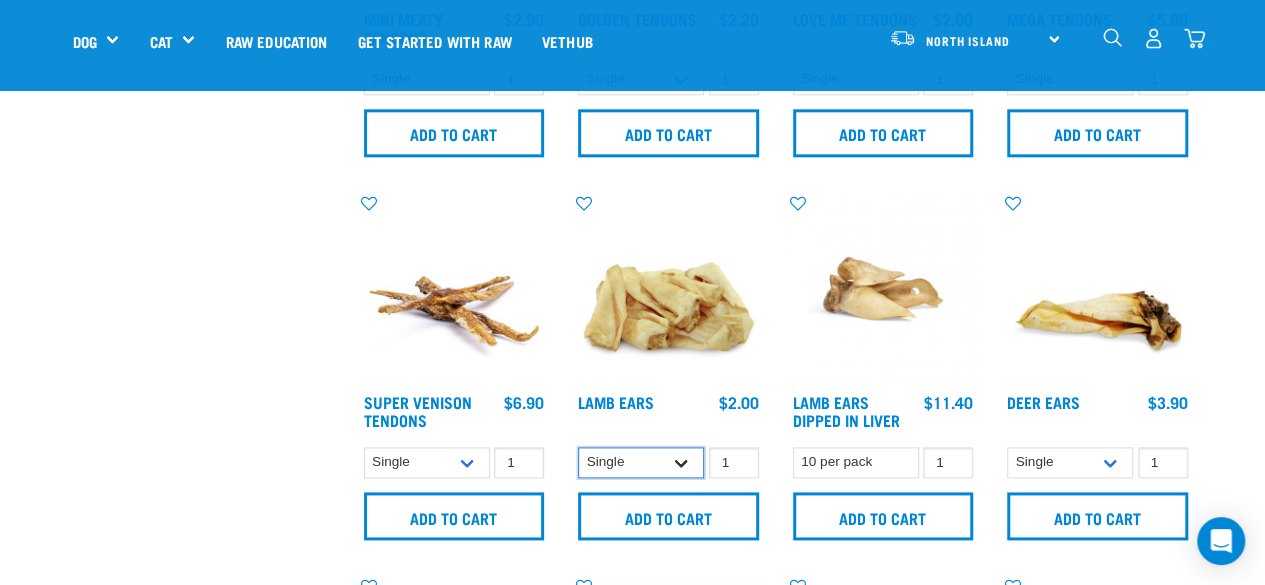 click on "Single
10 per pack
1kg" at bounding box center [641, 462] 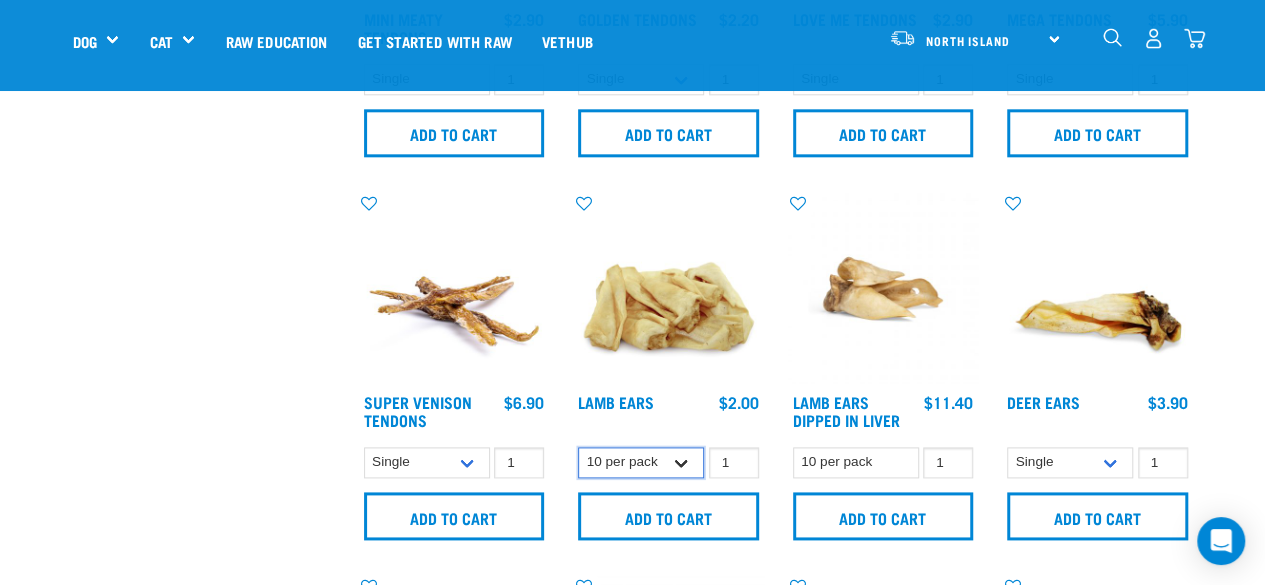 click on "Single
10 per pack
1kg" at bounding box center (641, 462) 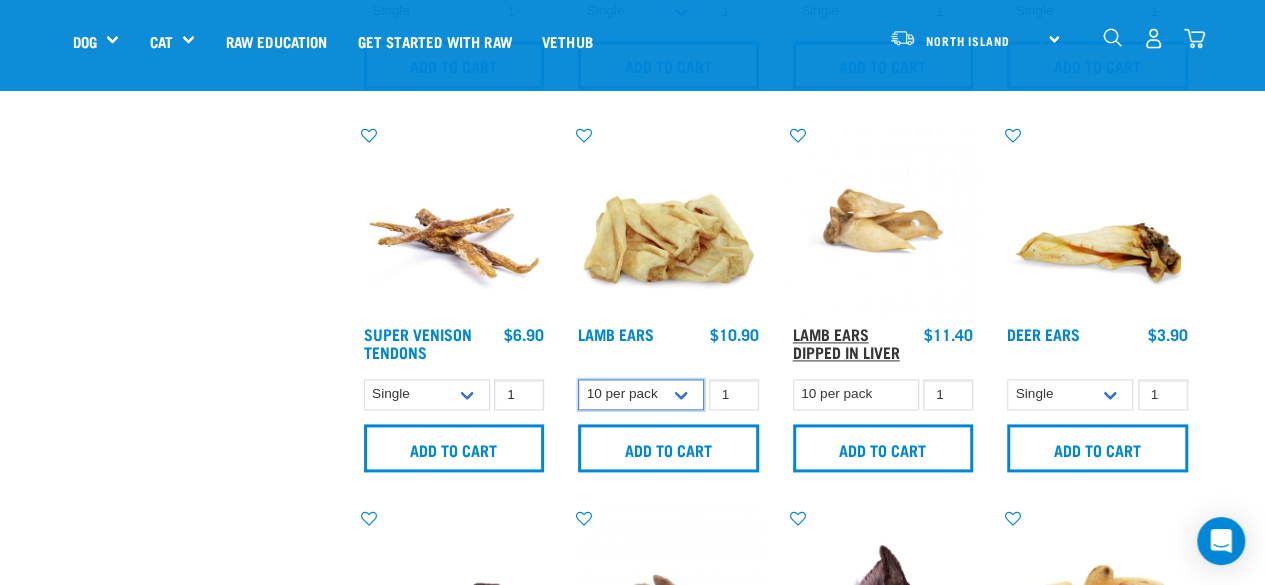 scroll, scrollTop: 1200, scrollLeft: 0, axis: vertical 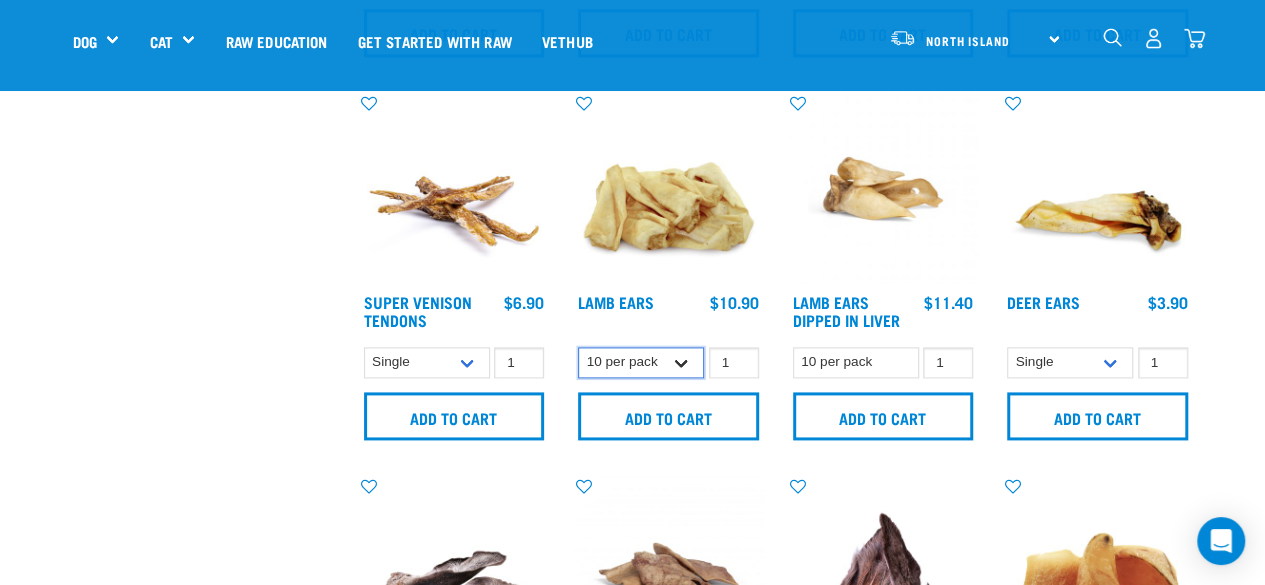 click on "Single
10 per pack
1kg" at bounding box center [641, 362] 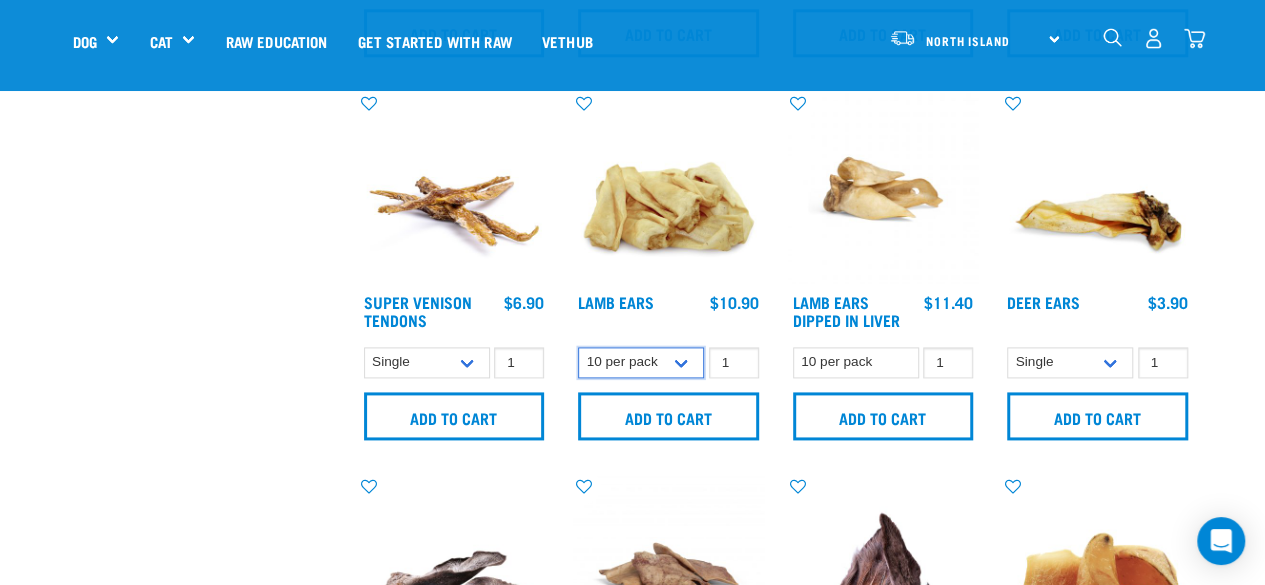 select on "124536" 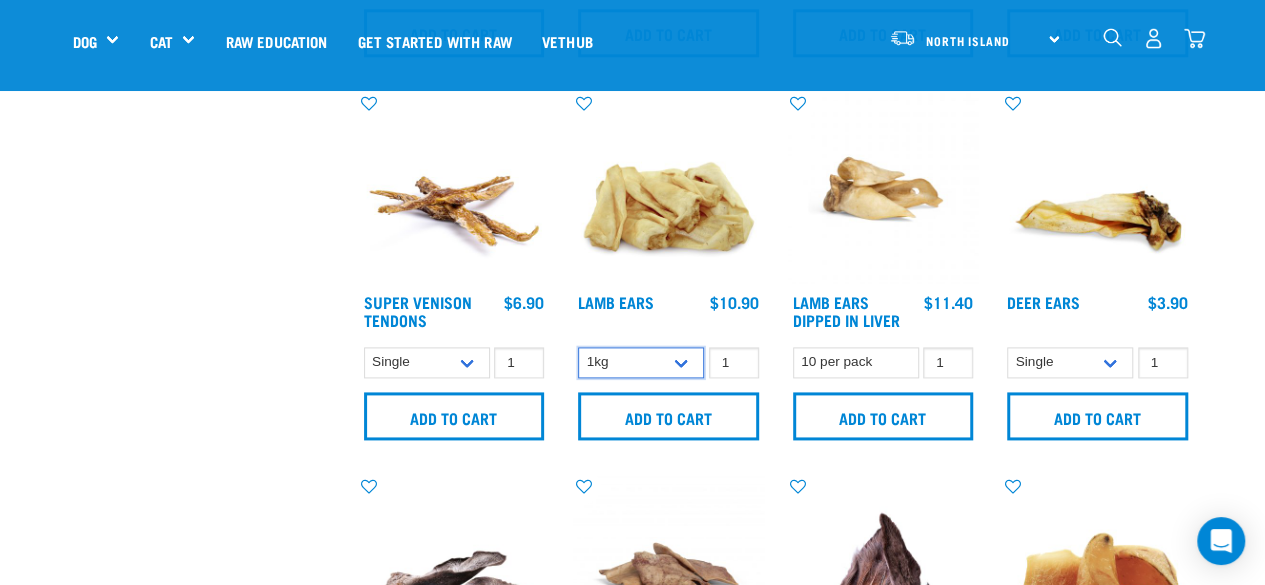 click on "Single
10 per pack
1kg" at bounding box center [641, 362] 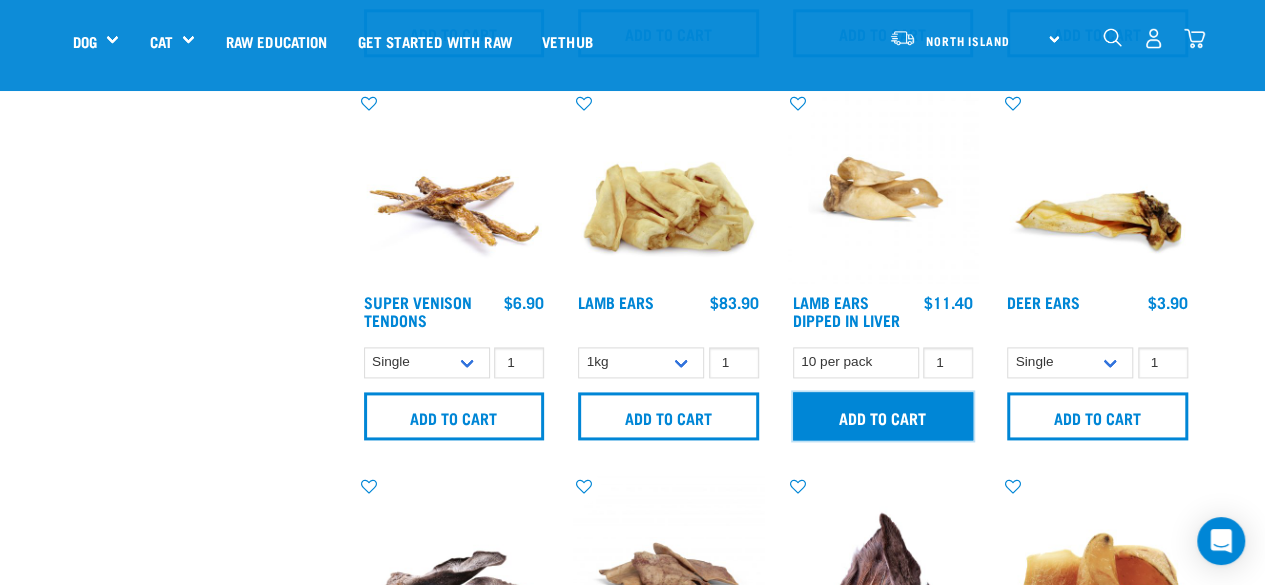 click on "Add to cart" at bounding box center [883, 416] 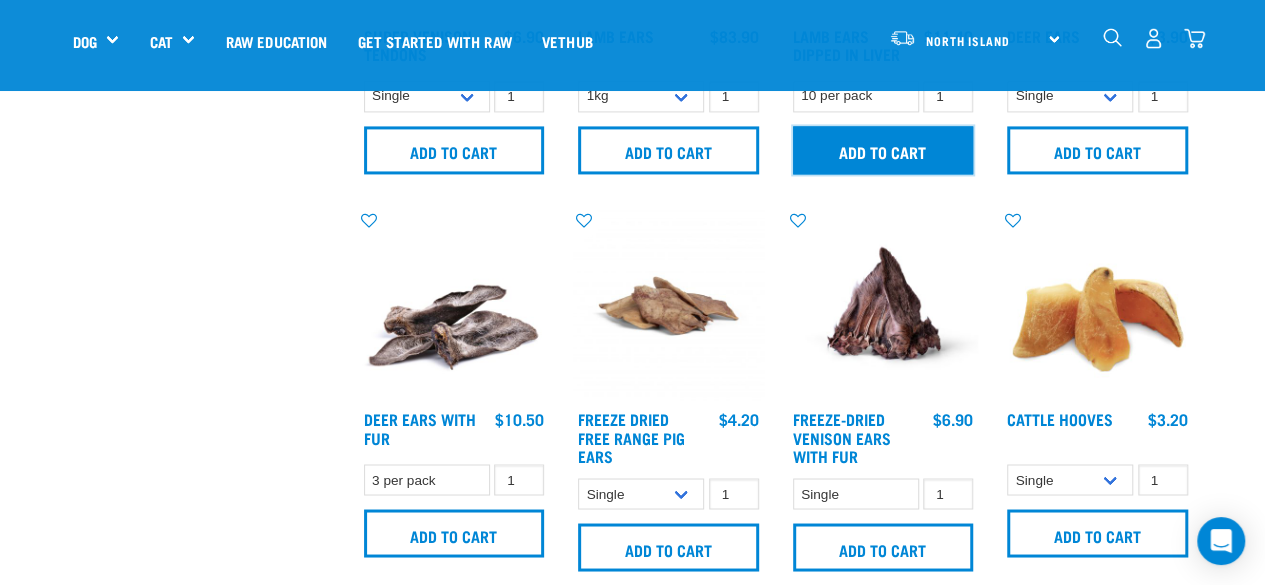scroll, scrollTop: 1500, scrollLeft: 0, axis: vertical 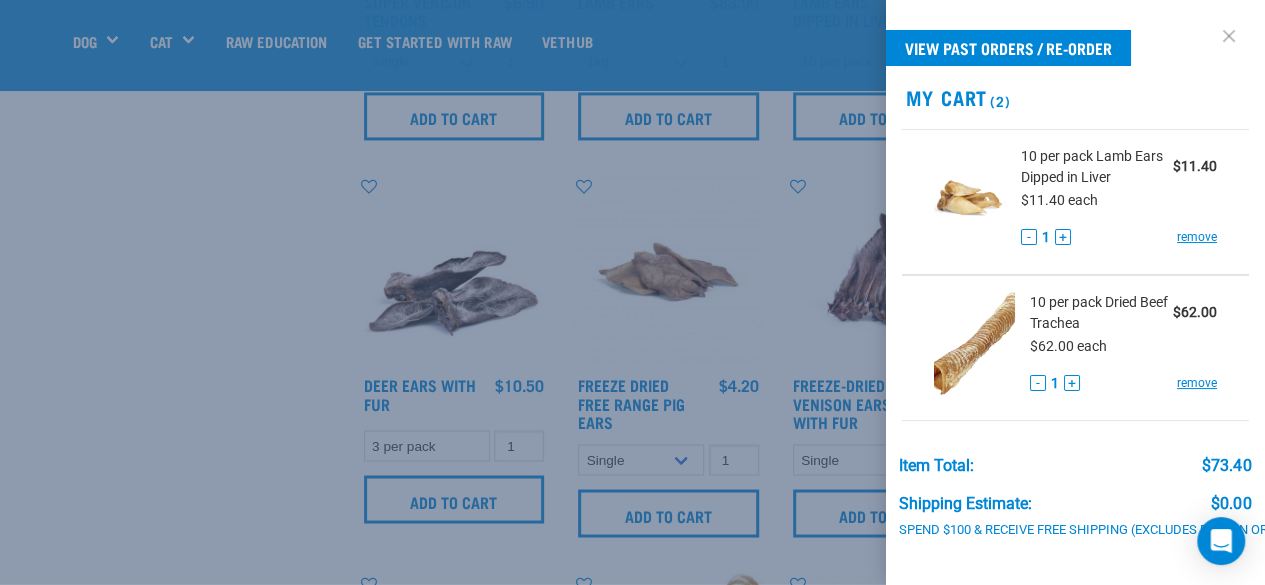 click at bounding box center [1229, 36] 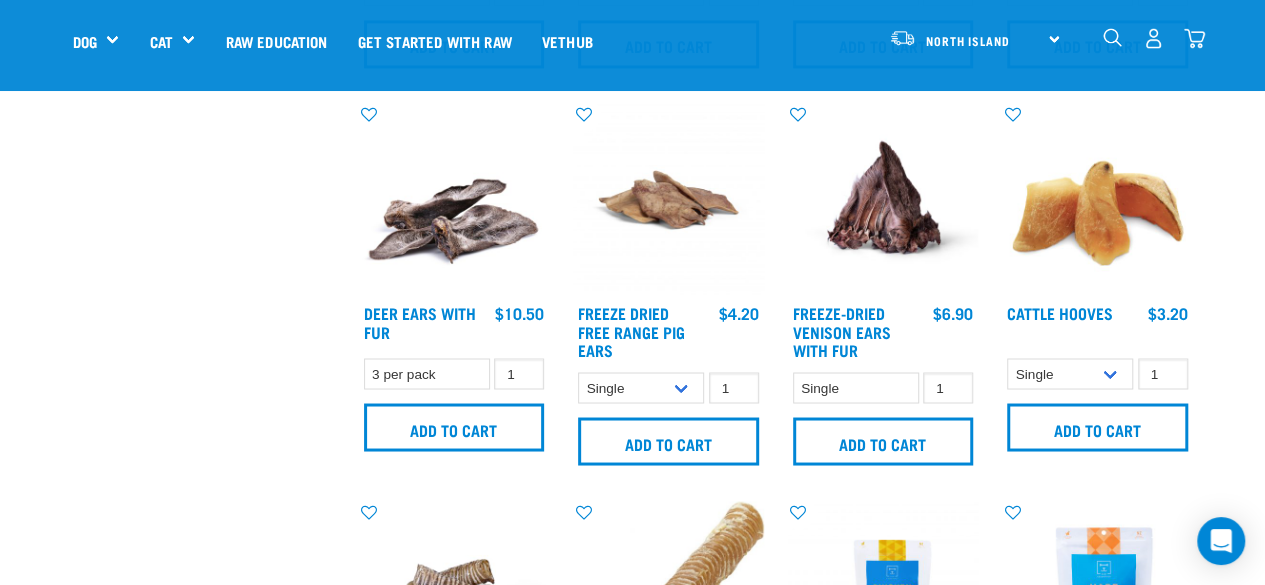 scroll, scrollTop: 1600, scrollLeft: 0, axis: vertical 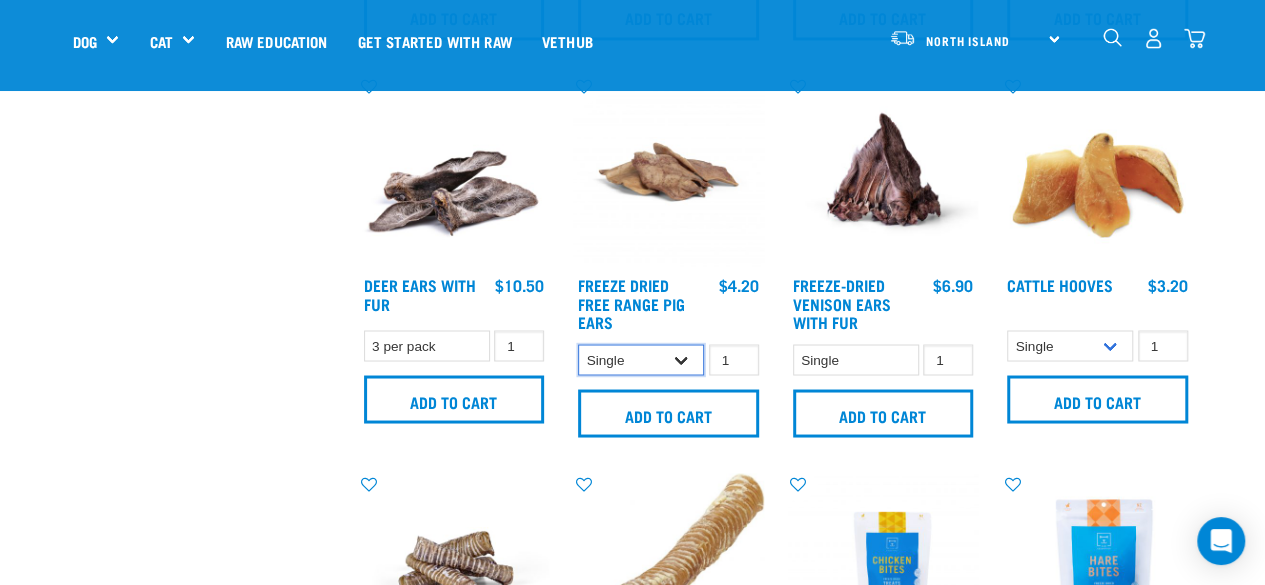click on "Single
25 per pack" at bounding box center [641, 359] 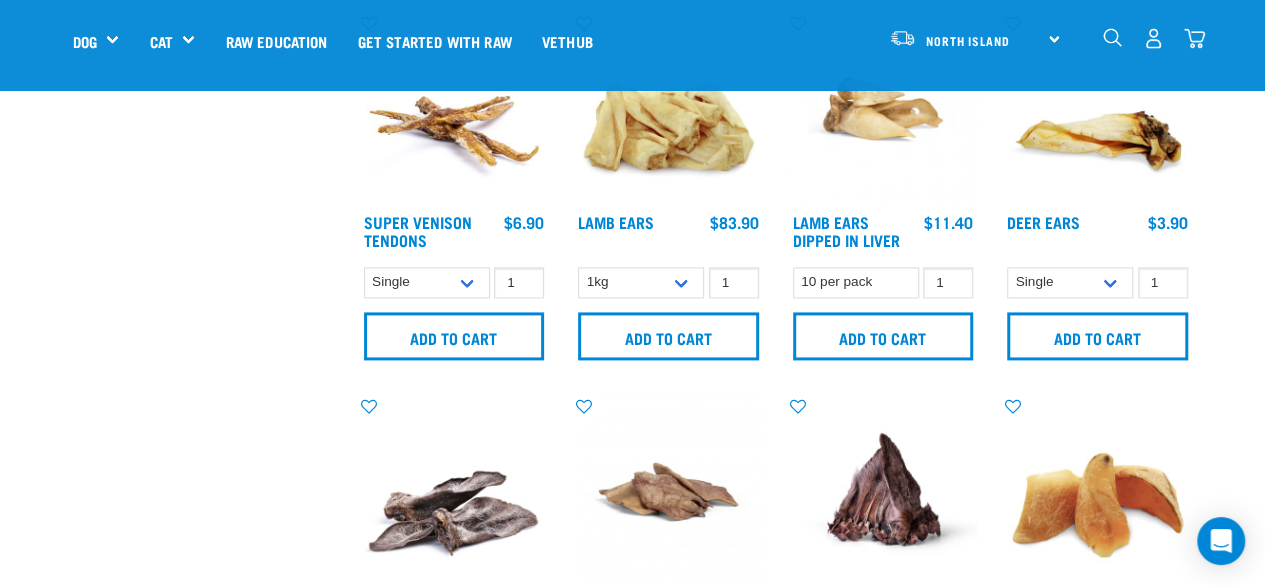 scroll, scrollTop: 1500, scrollLeft: 0, axis: vertical 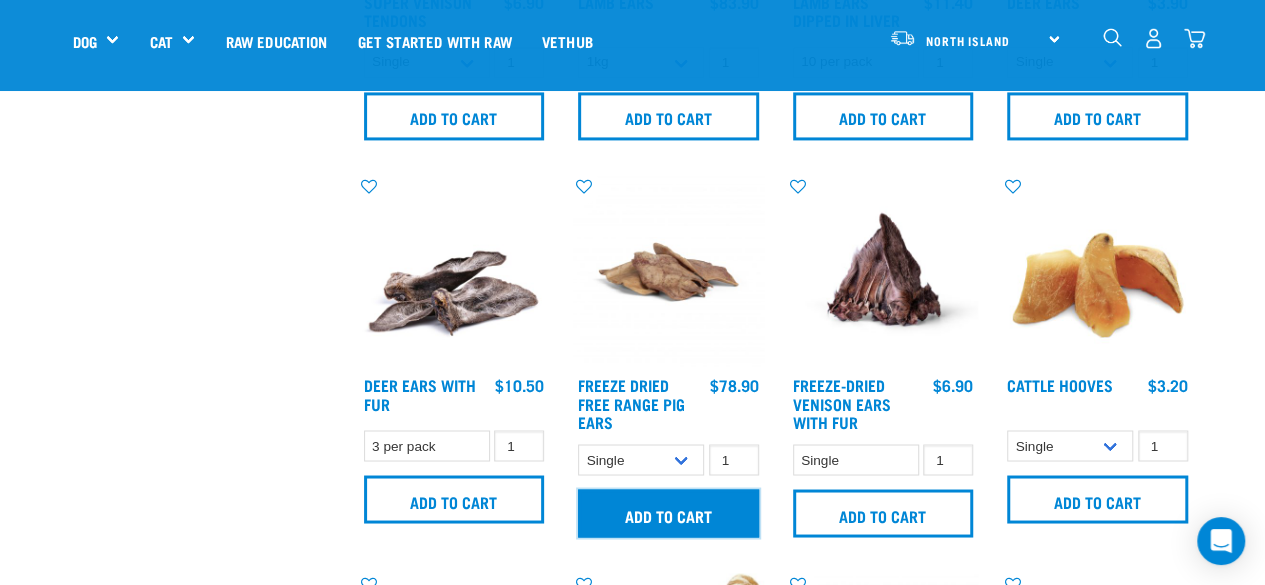 click on "Add to cart" at bounding box center (668, 513) 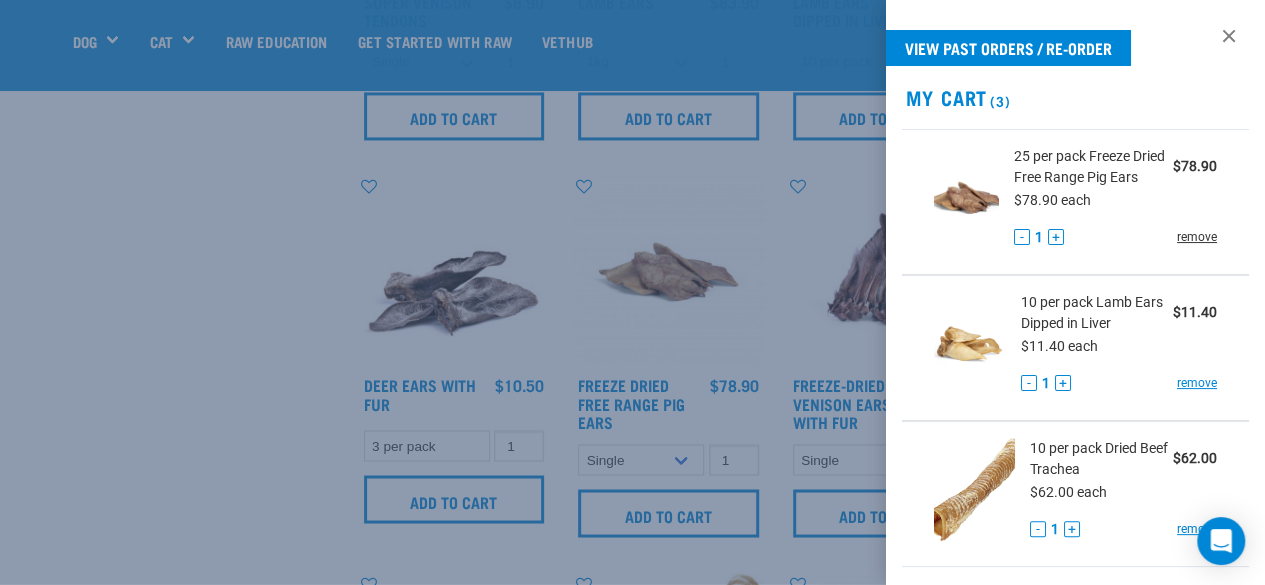 click on "remove" at bounding box center [1197, 237] 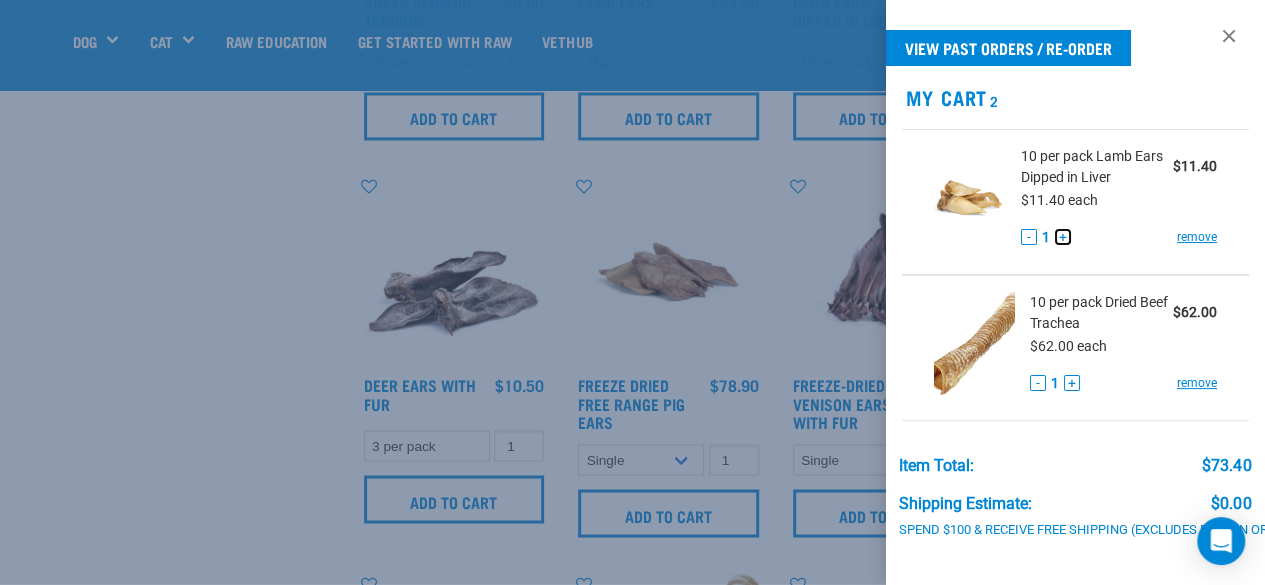 click on "+" at bounding box center [1063, 237] 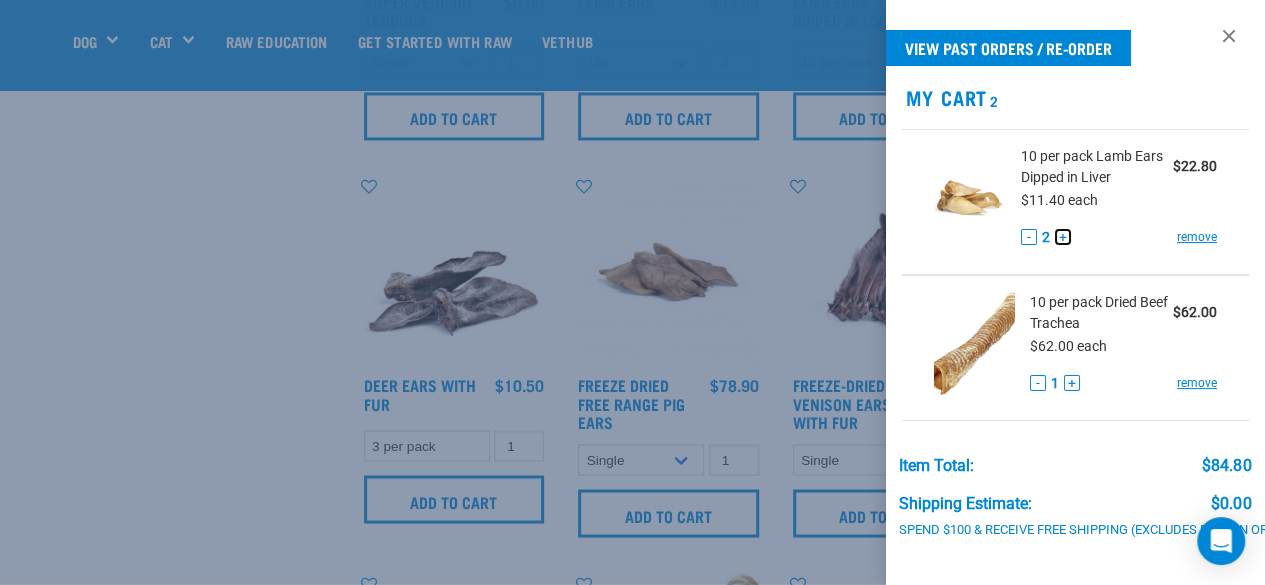 click on "+" at bounding box center (1063, 237) 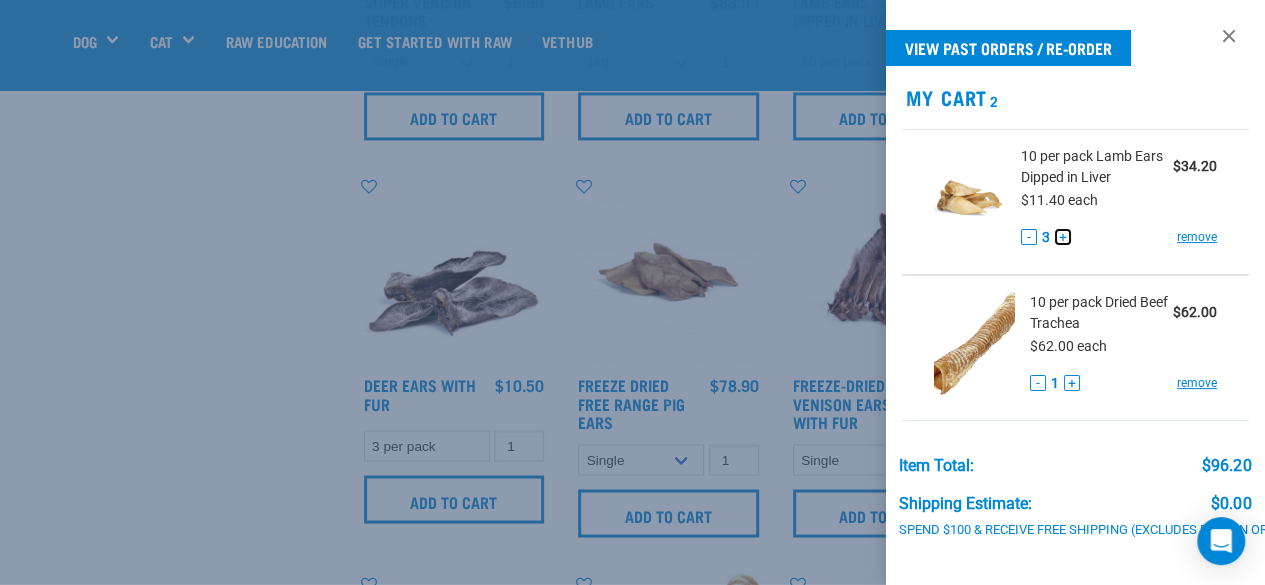 click on "+" at bounding box center [1063, 237] 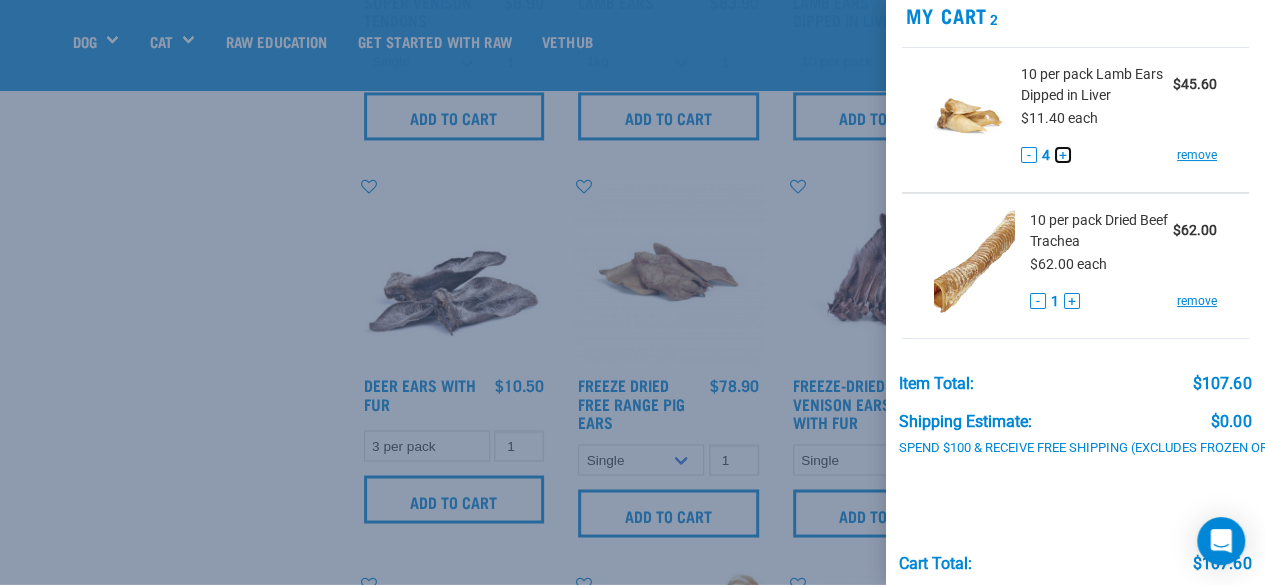 scroll, scrollTop: 184, scrollLeft: 0, axis: vertical 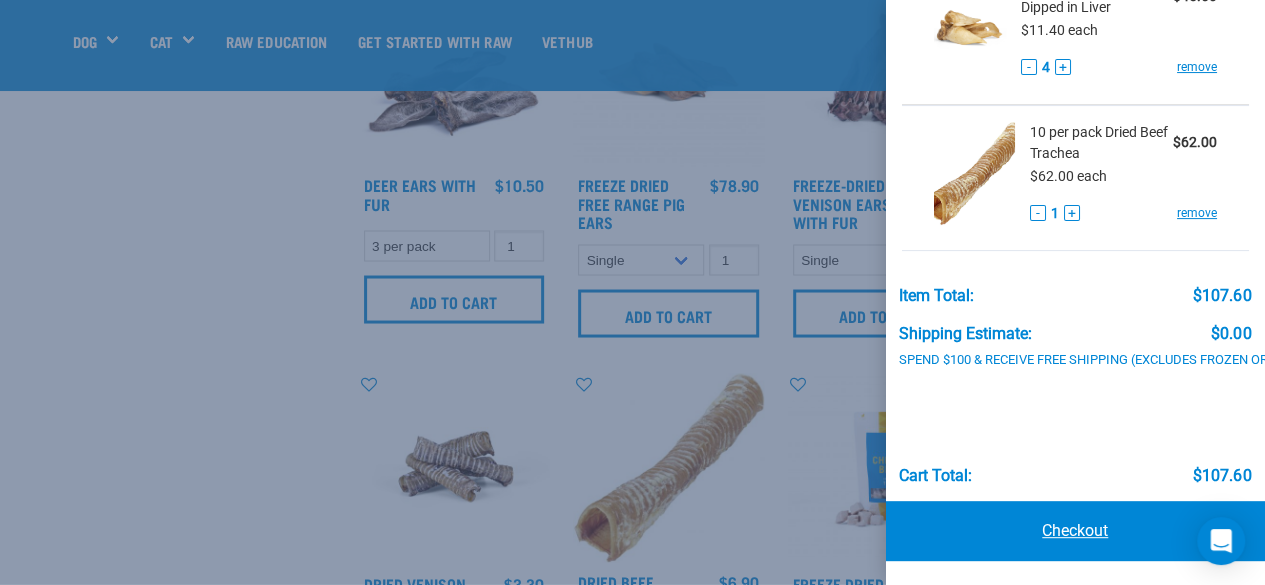 click on "Checkout" at bounding box center [1076, 531] 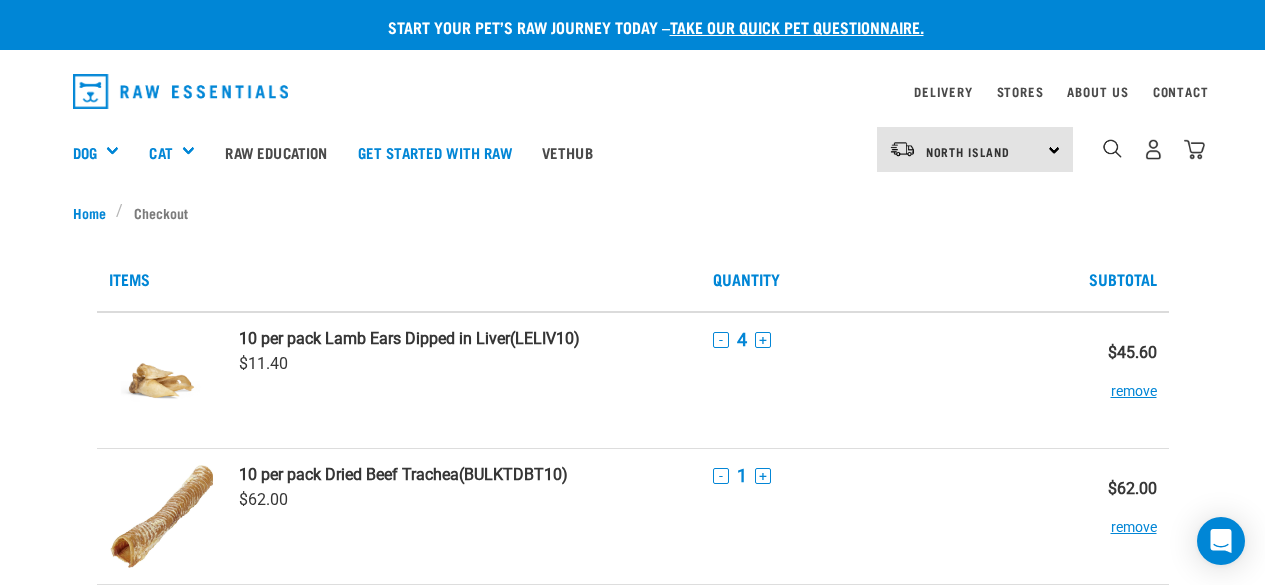 scroll, scrollTop: 0, scrollLeft: 0, axis: both 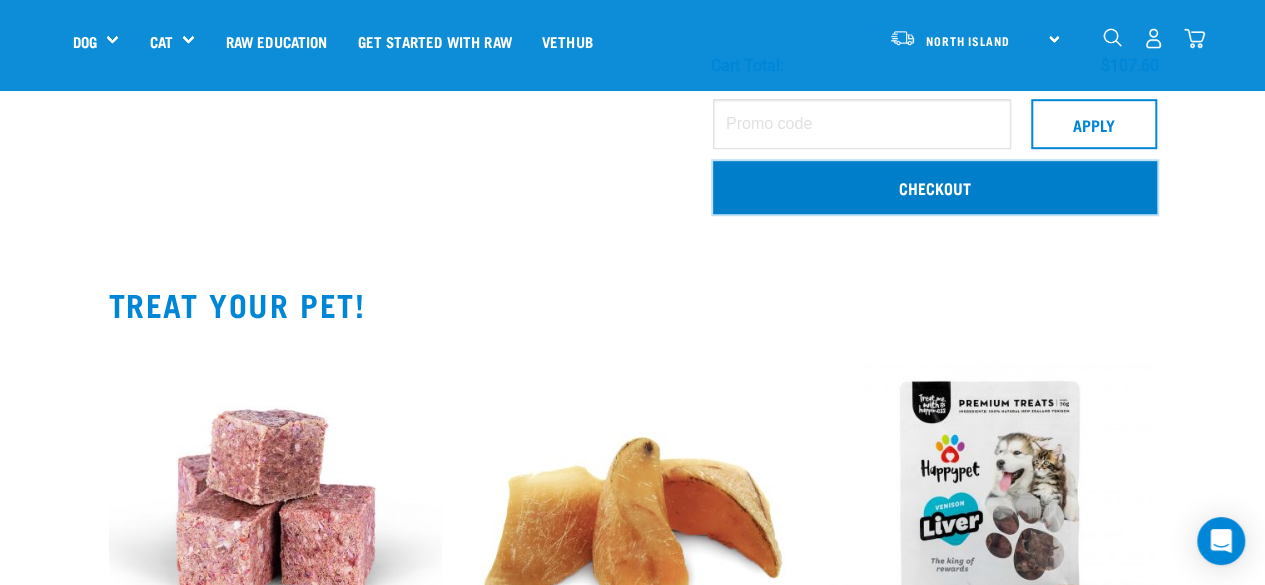 click on "Checkout" at bounding box center [935, 187] 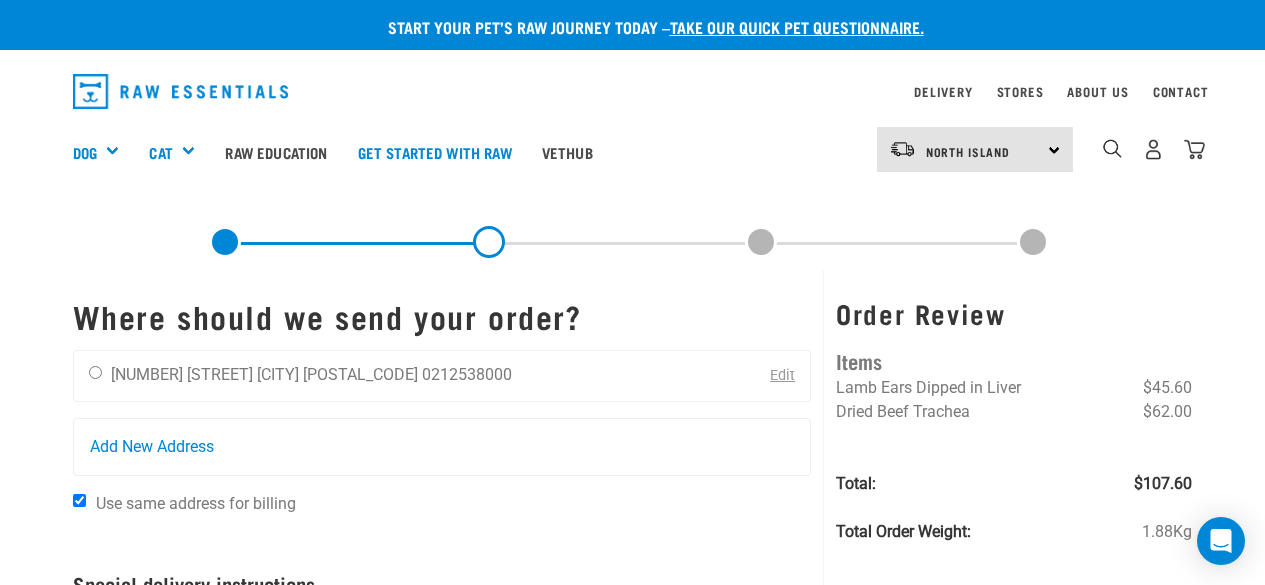 scroll, scrollTop: 0, scrollLeft: 0, axis: both 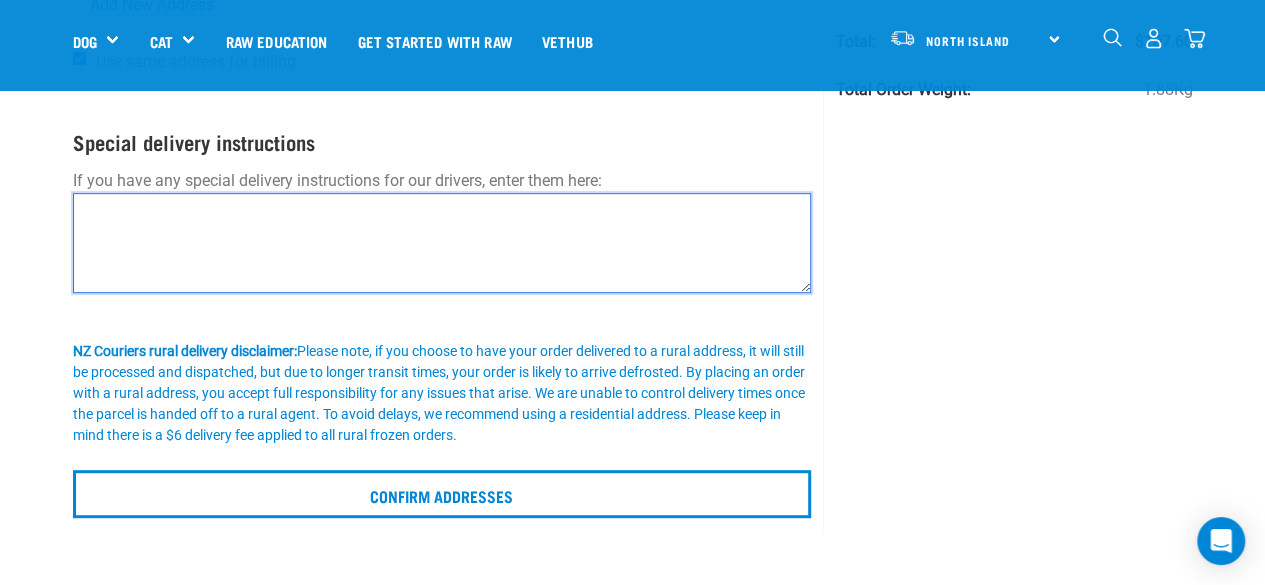 click at bounding box center [442, 243] 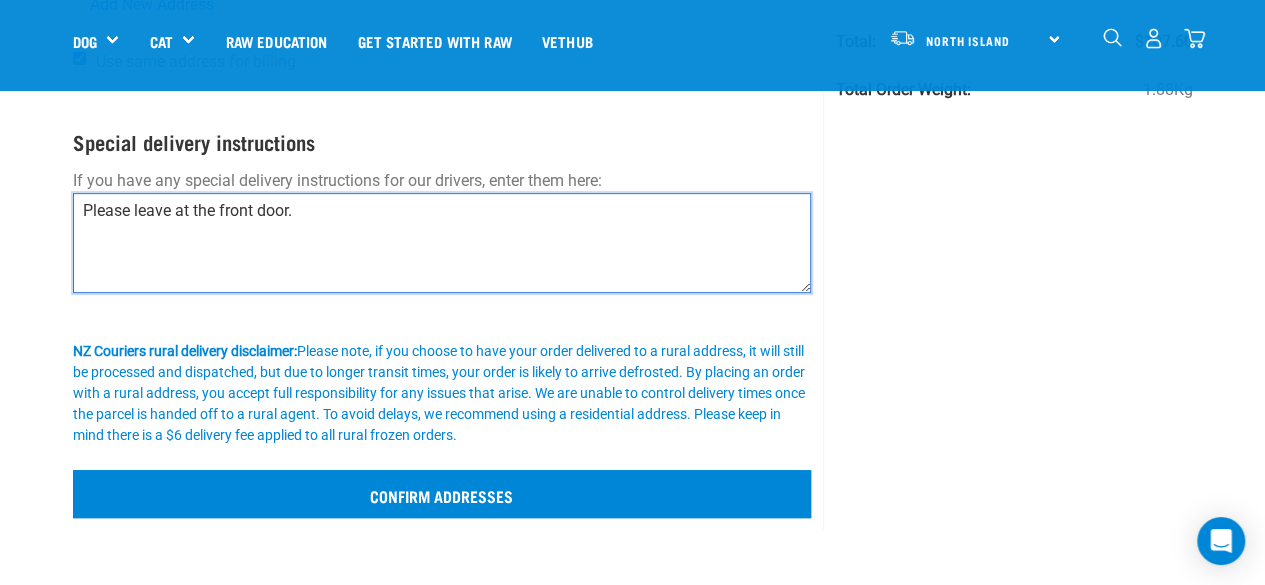 type on "Please leave at the front door." 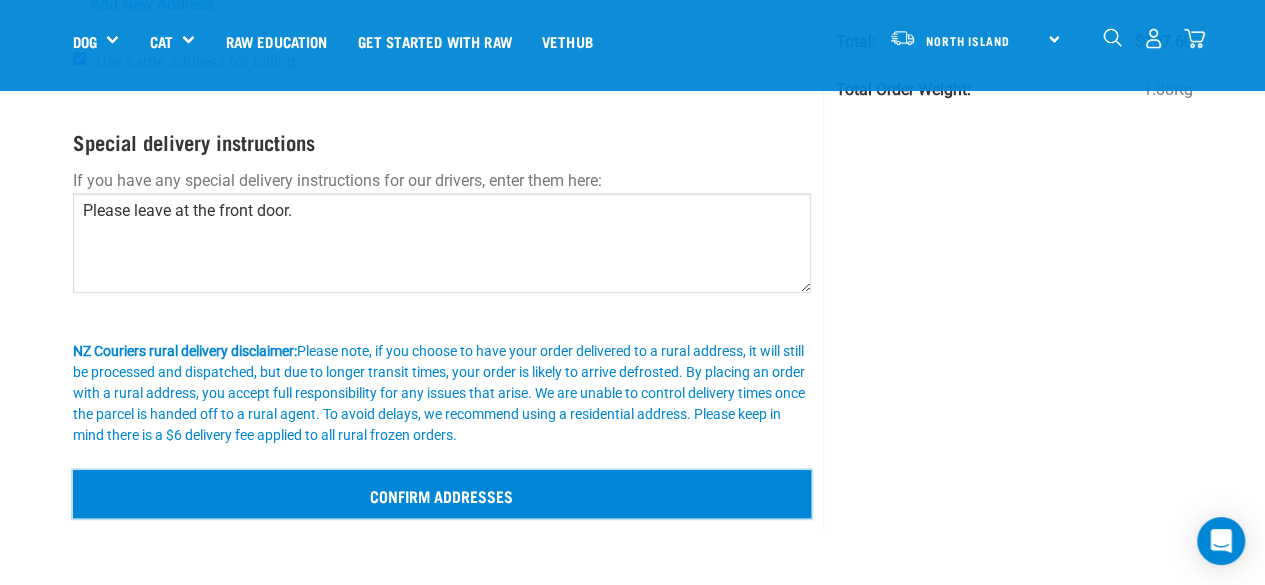 click on "Confirm addresses" at bounding box center [442, 494] 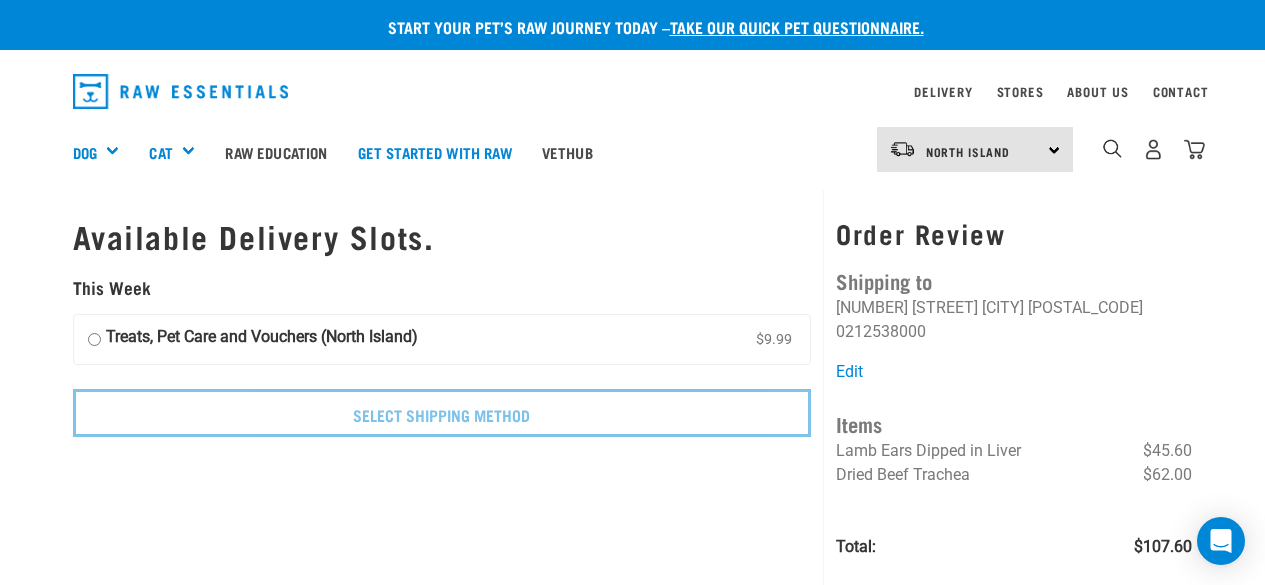 scroll, scrollTop: 0, scrollLeft: 0, axis: both 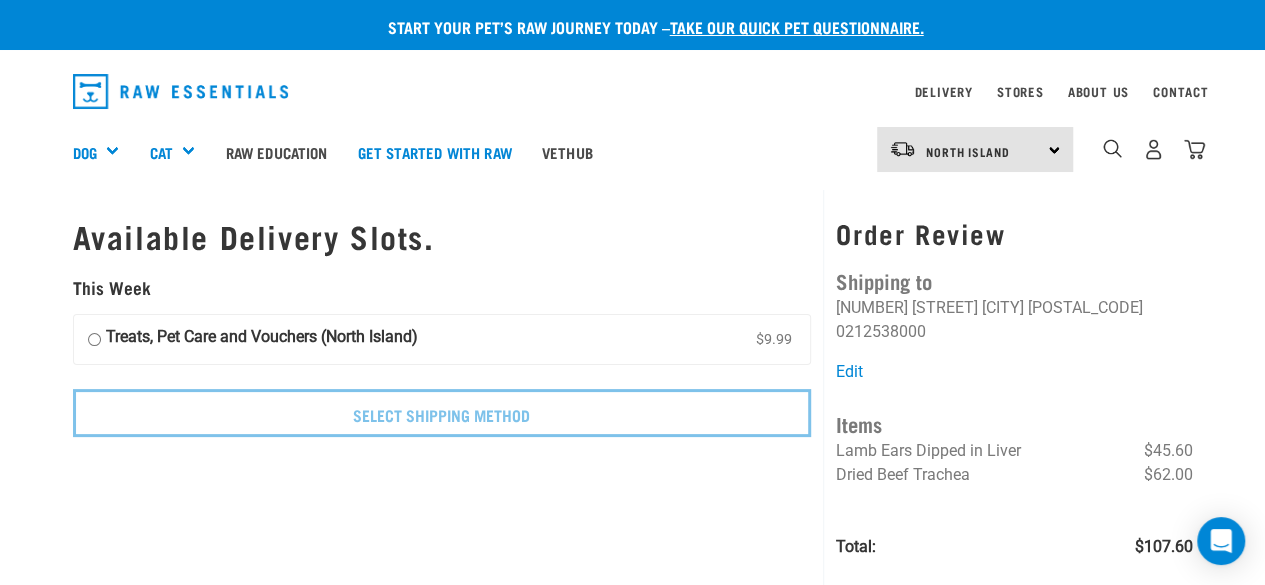 click on "Treats, Pet Care and Vouchers ([REGION])
$9.99" at bounding box center (94, 340) 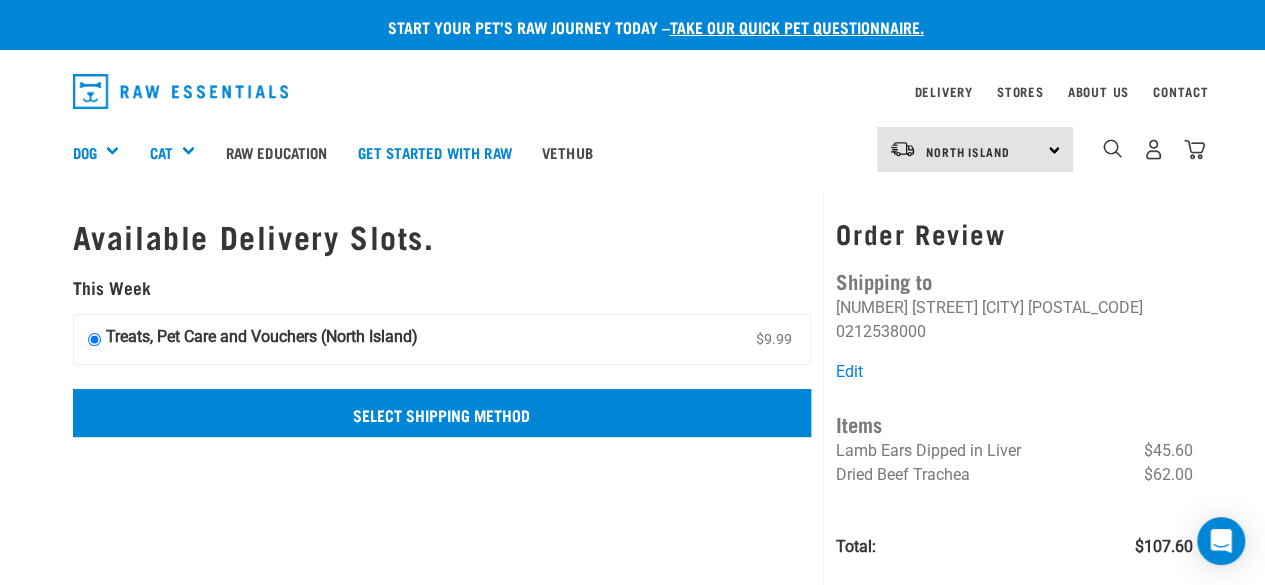 scroll, scrollTop: 100, scrollLeft: 0, axis: vertical 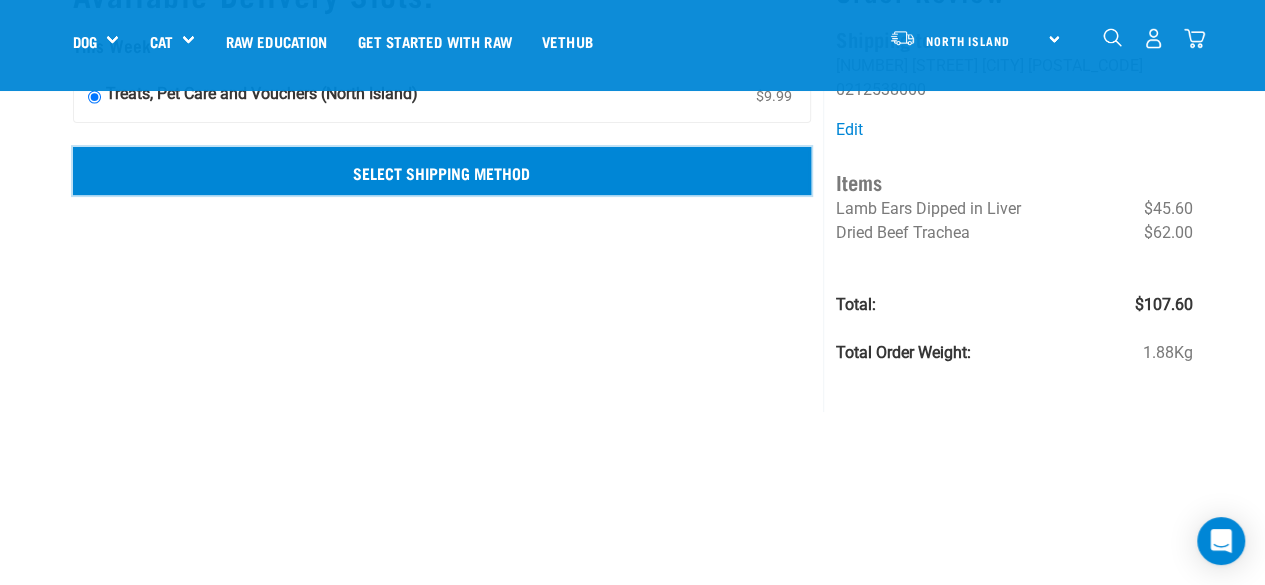 click on "Select Shipping Method" at bounding box center [442, 171] 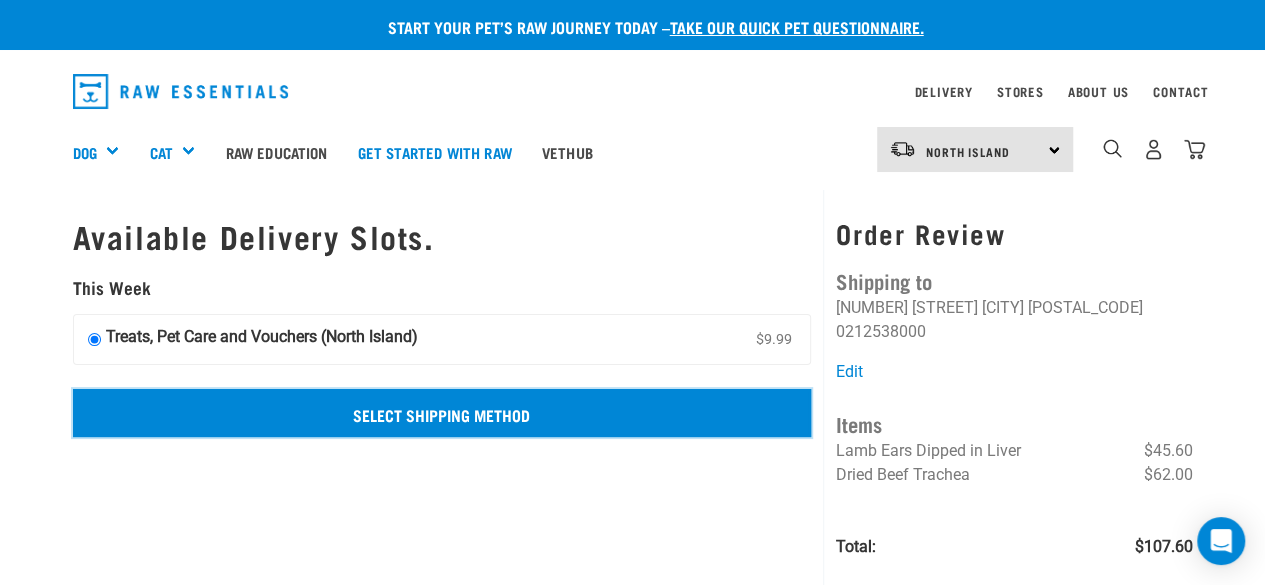 scroll, scrollTop: 68, scrollLeft: 0, axis: vertical 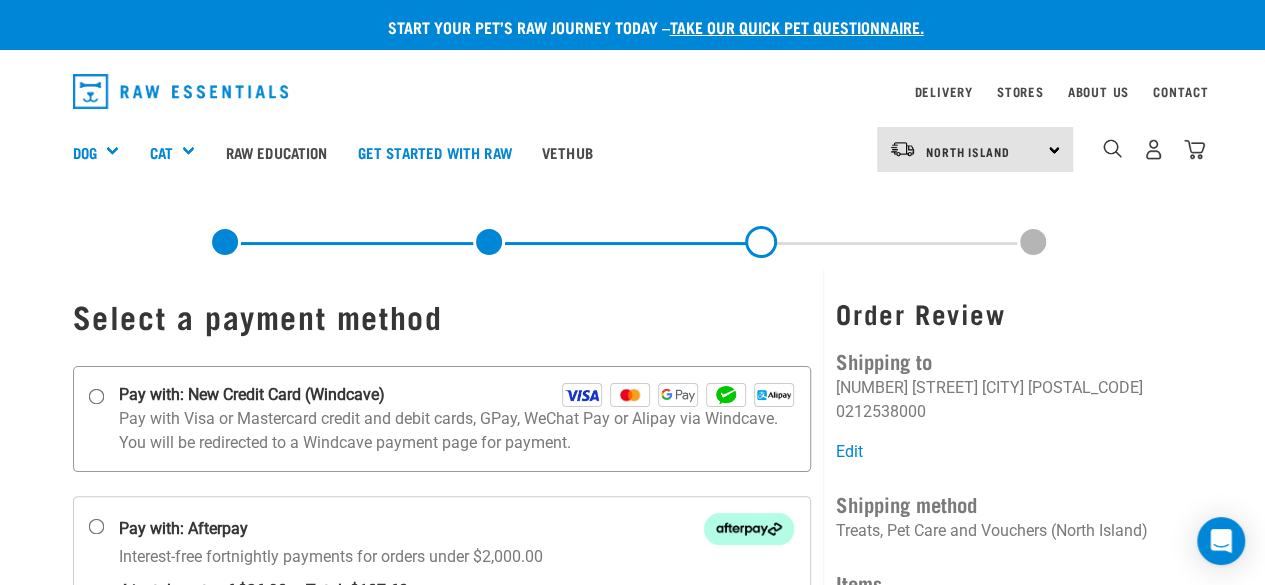 click on "Pay with: New Credit Card (Windcave)" at bounding box center (442, 419) 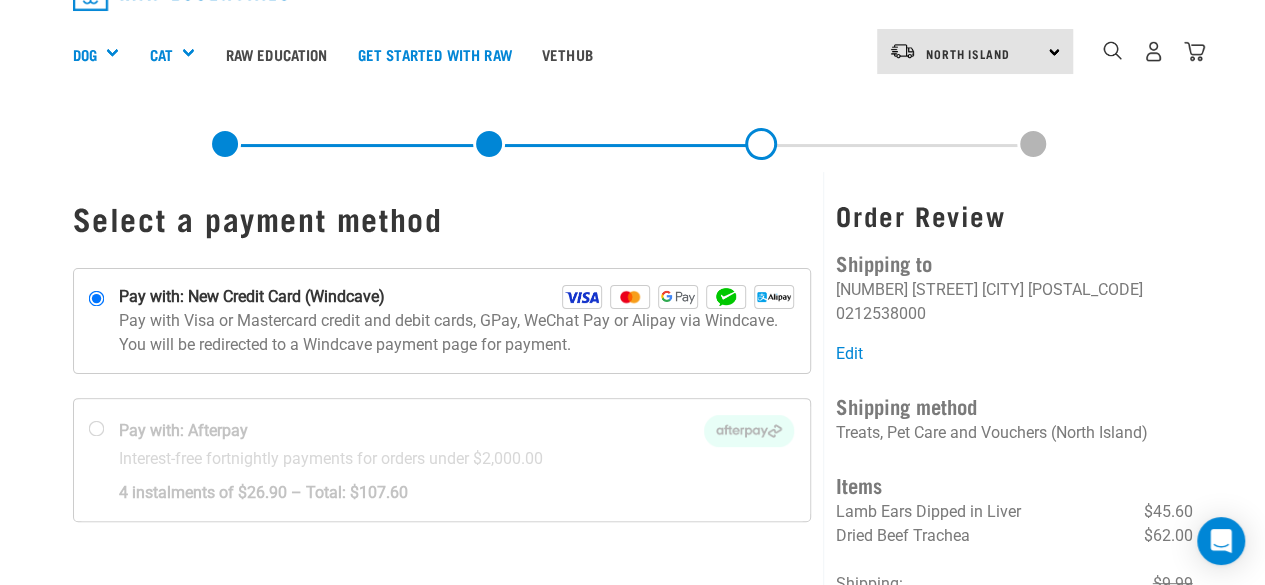 scroll, scrollTop: 0, scrollLeft: 0, axis: both 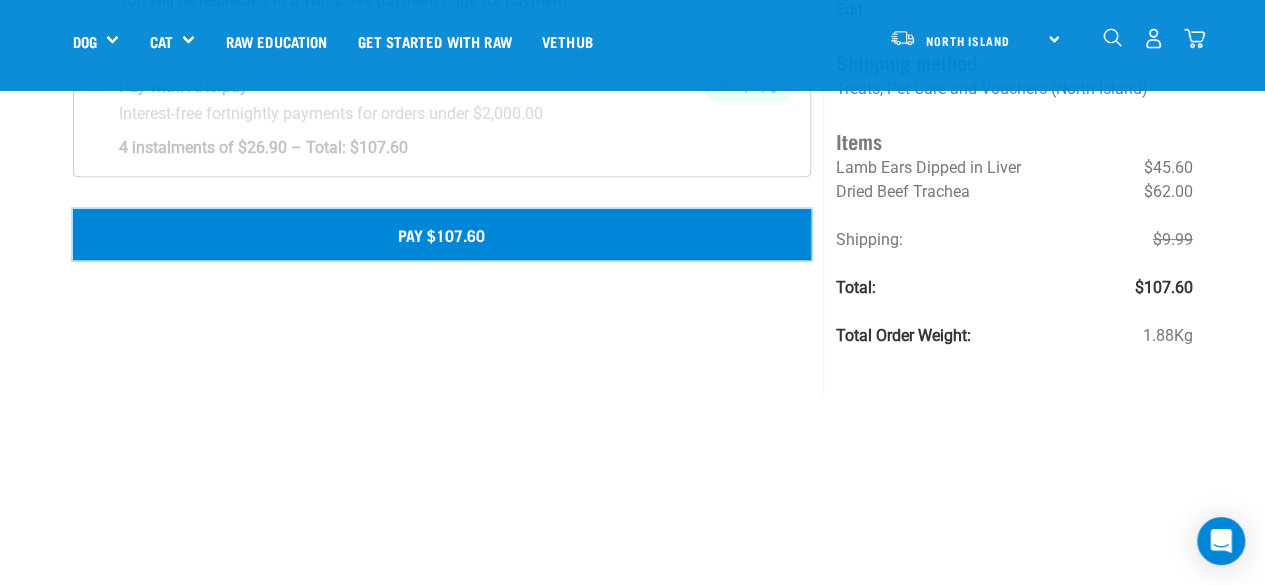 click on "Pay $107.60" at bounding box center (442, 234) 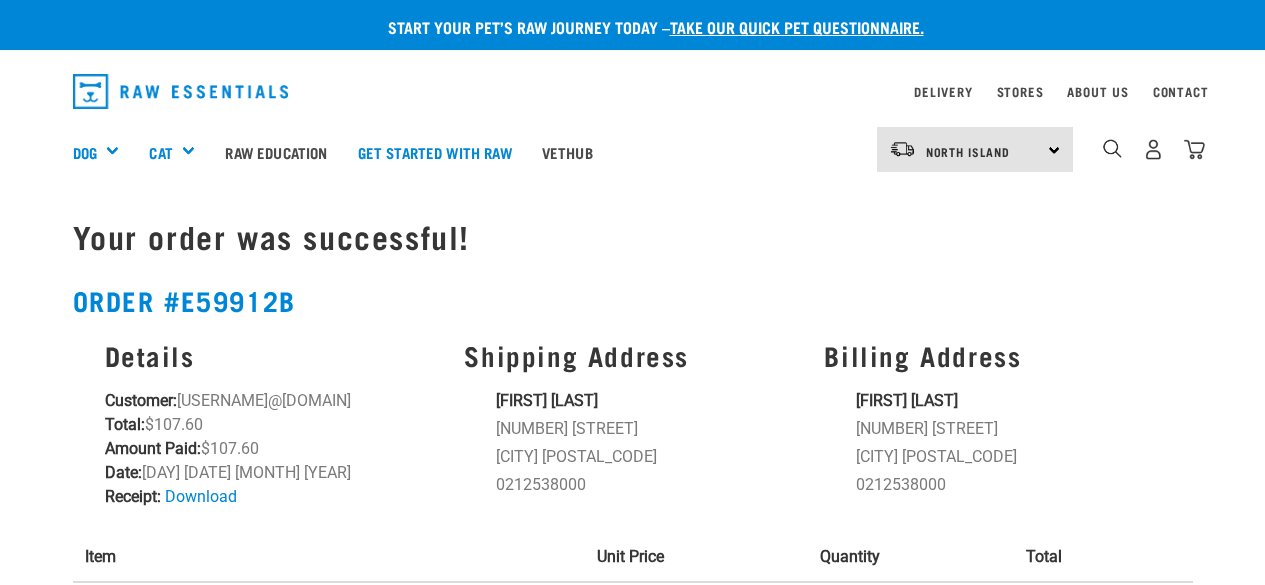 scroll, scrollTop: 0, scrollLeft: 0, axis: both 